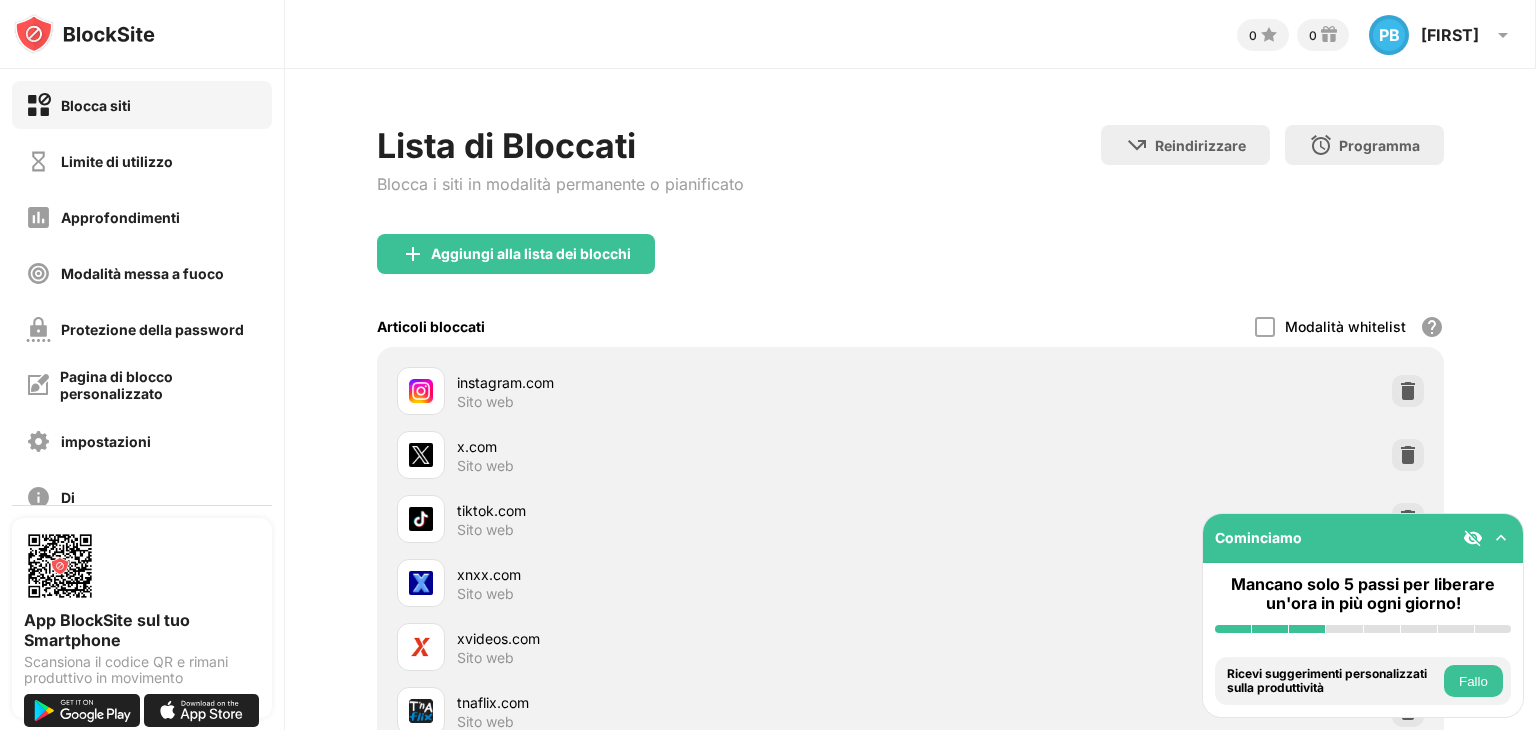 scroll, scrollTop: 0, scrollLeft: 0, axis: both 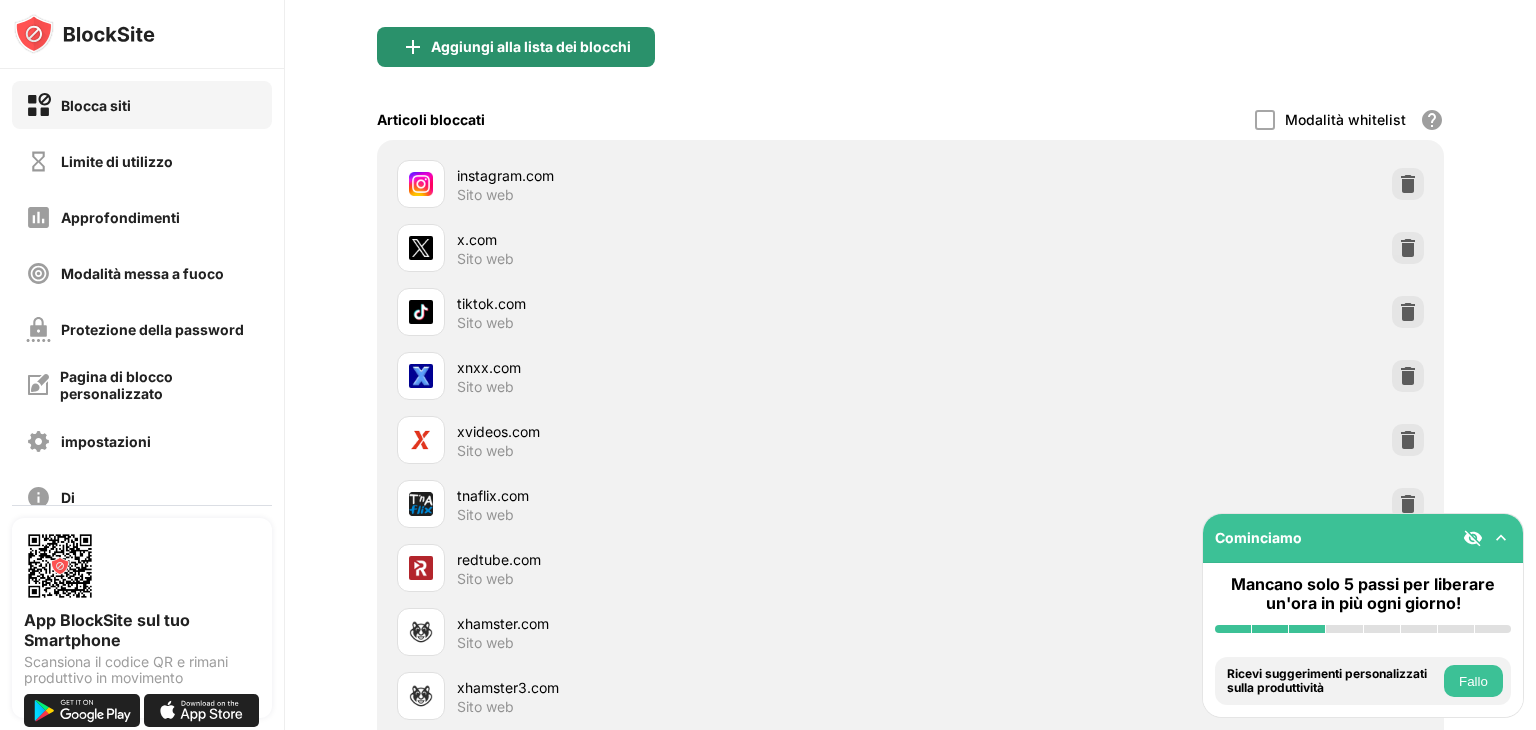 click on "Aggiungi alla lista dei blocchi" at bounding box center [516, 47] 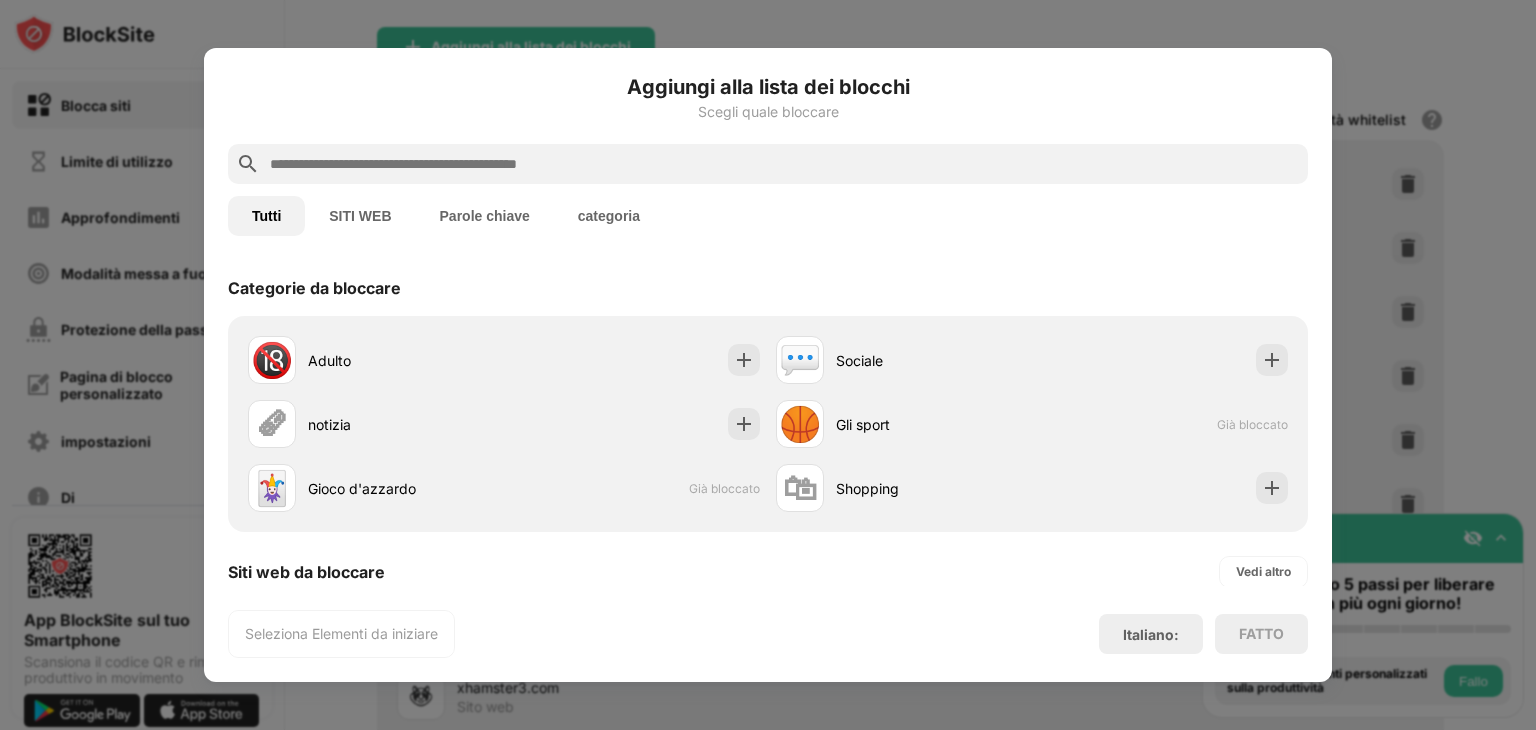 click on "SITI WEB" at bounding box center [360, 216] 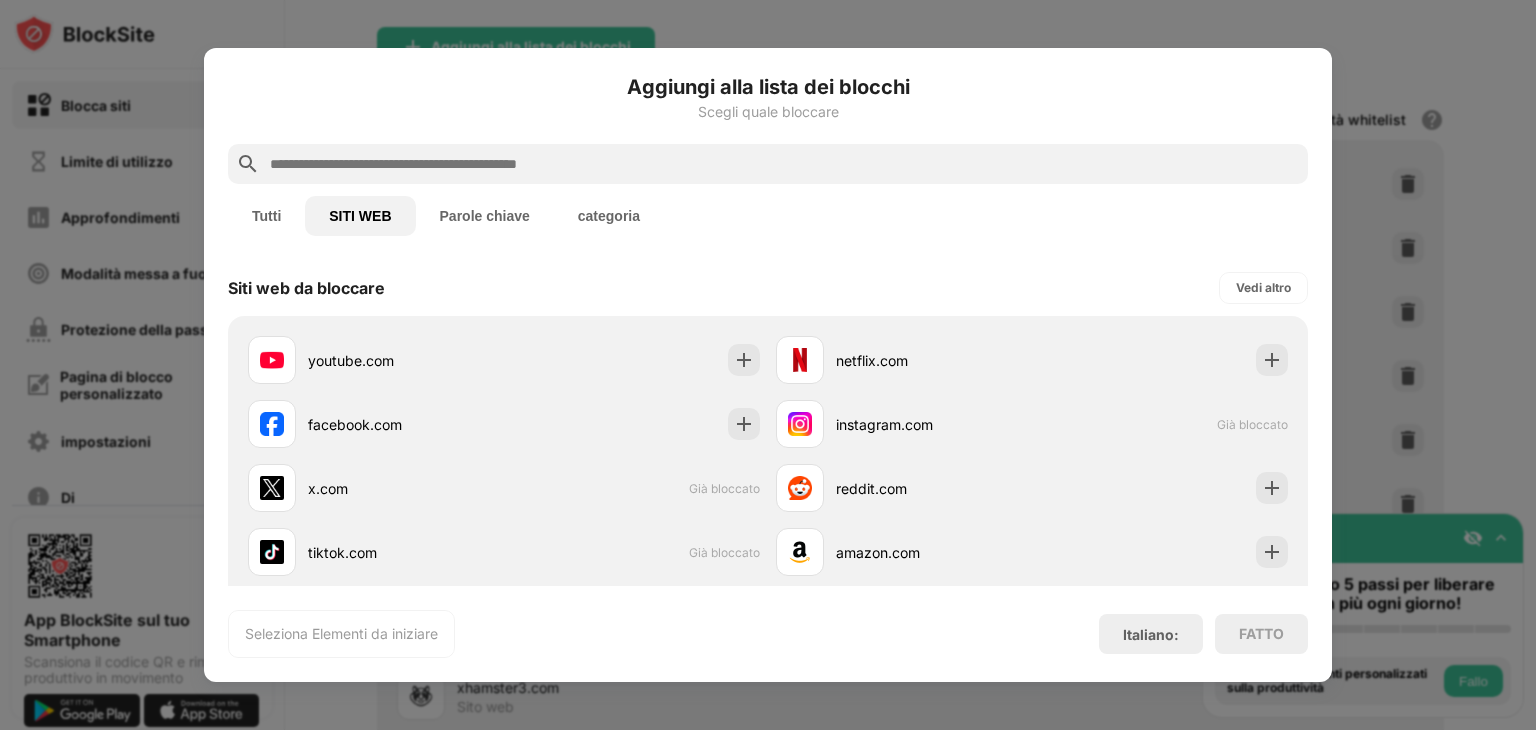 click at bounding box center [784, 164] 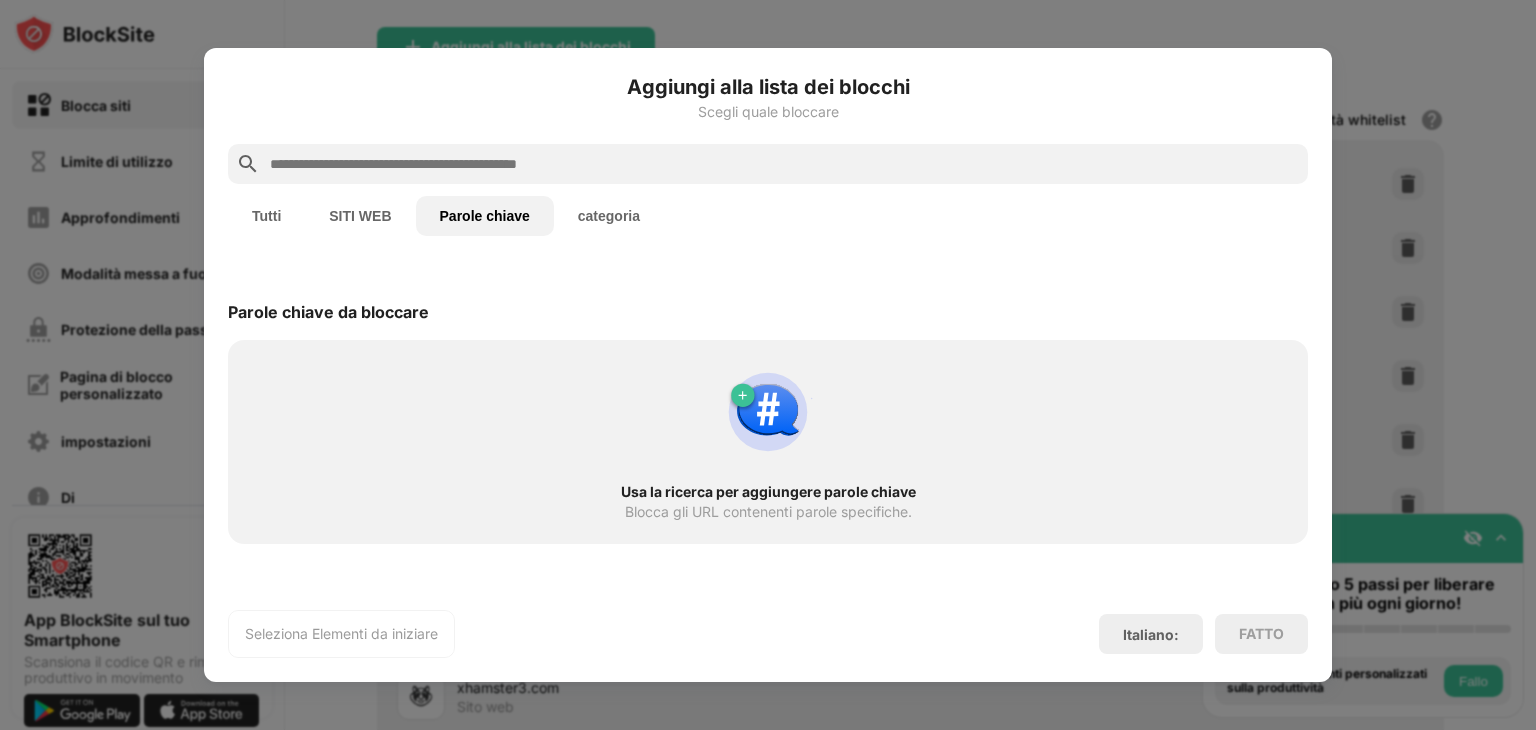 click at bounding box center [784, 164] 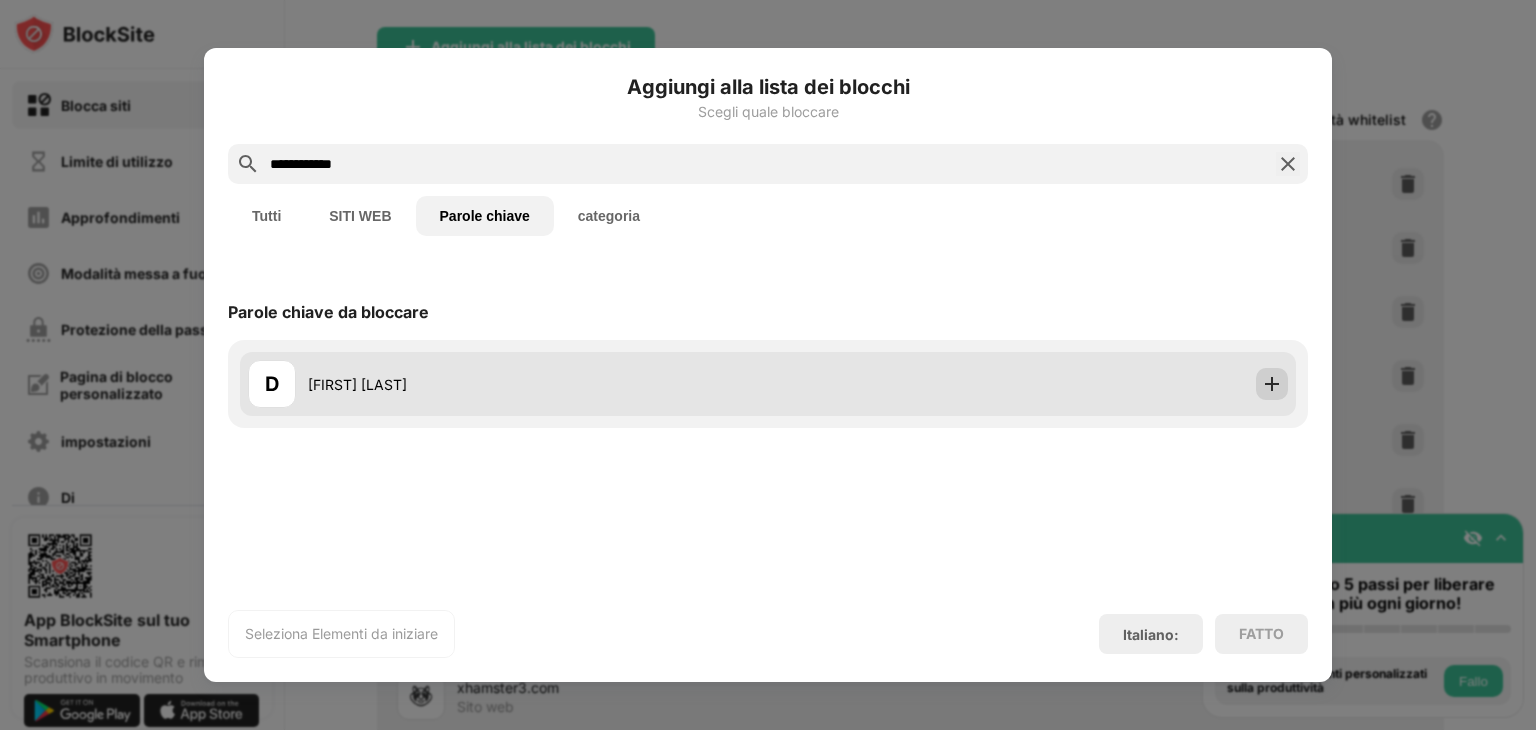 click at bounding box center [1272, 384] 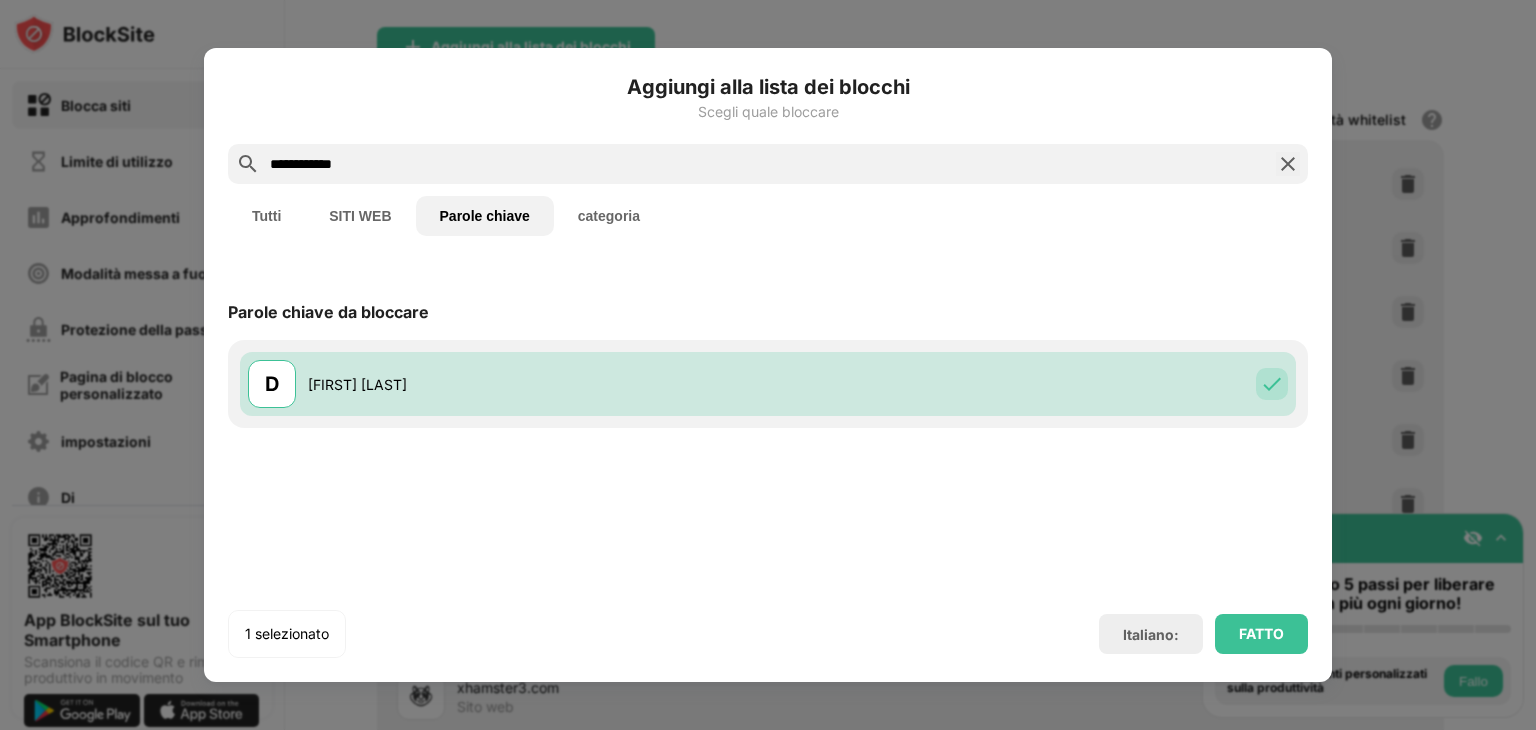 drag, startPoint x: 404, startPoint y: 171, endPoint x: 0, endPoint y: 156, distance: 404.27838 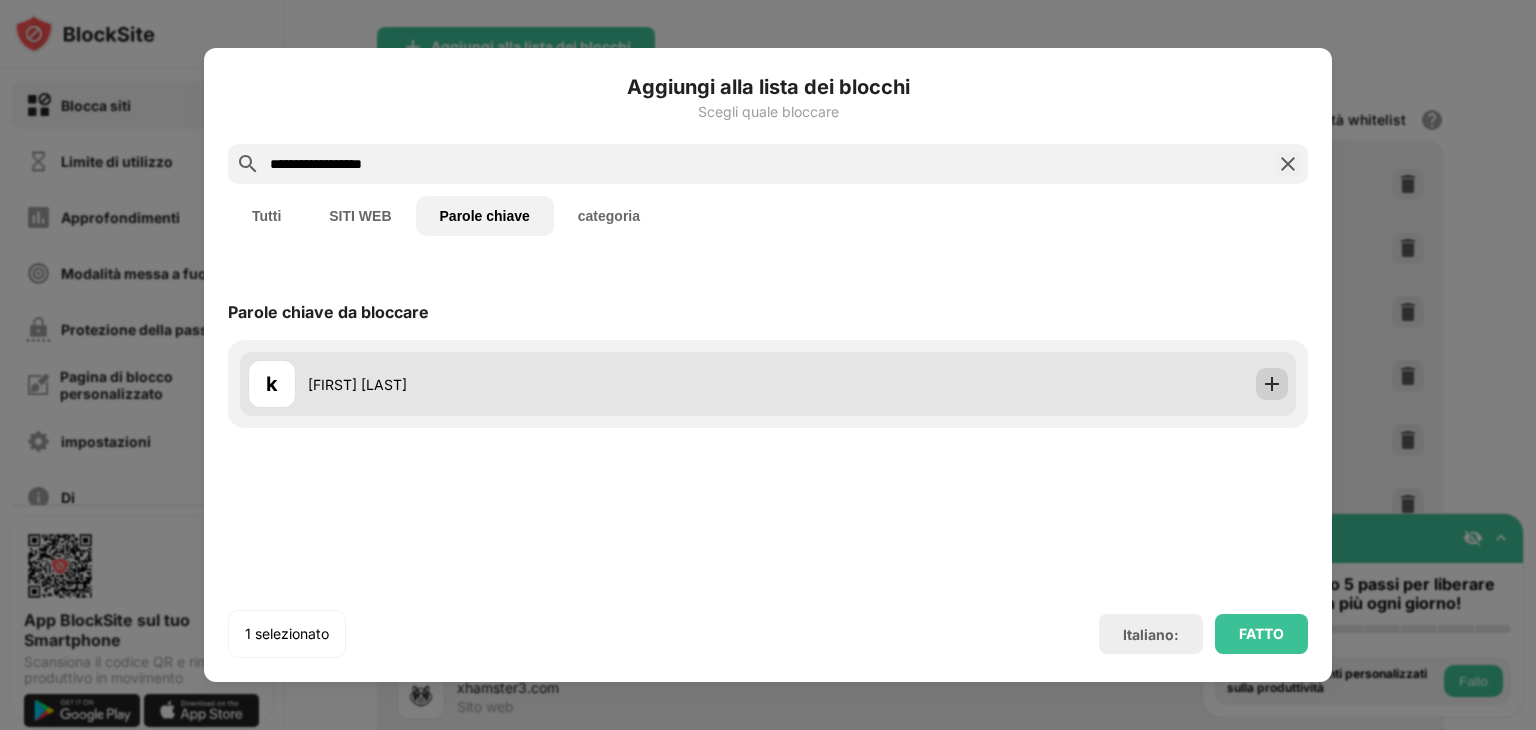 click at bounding box center [1272, 384] 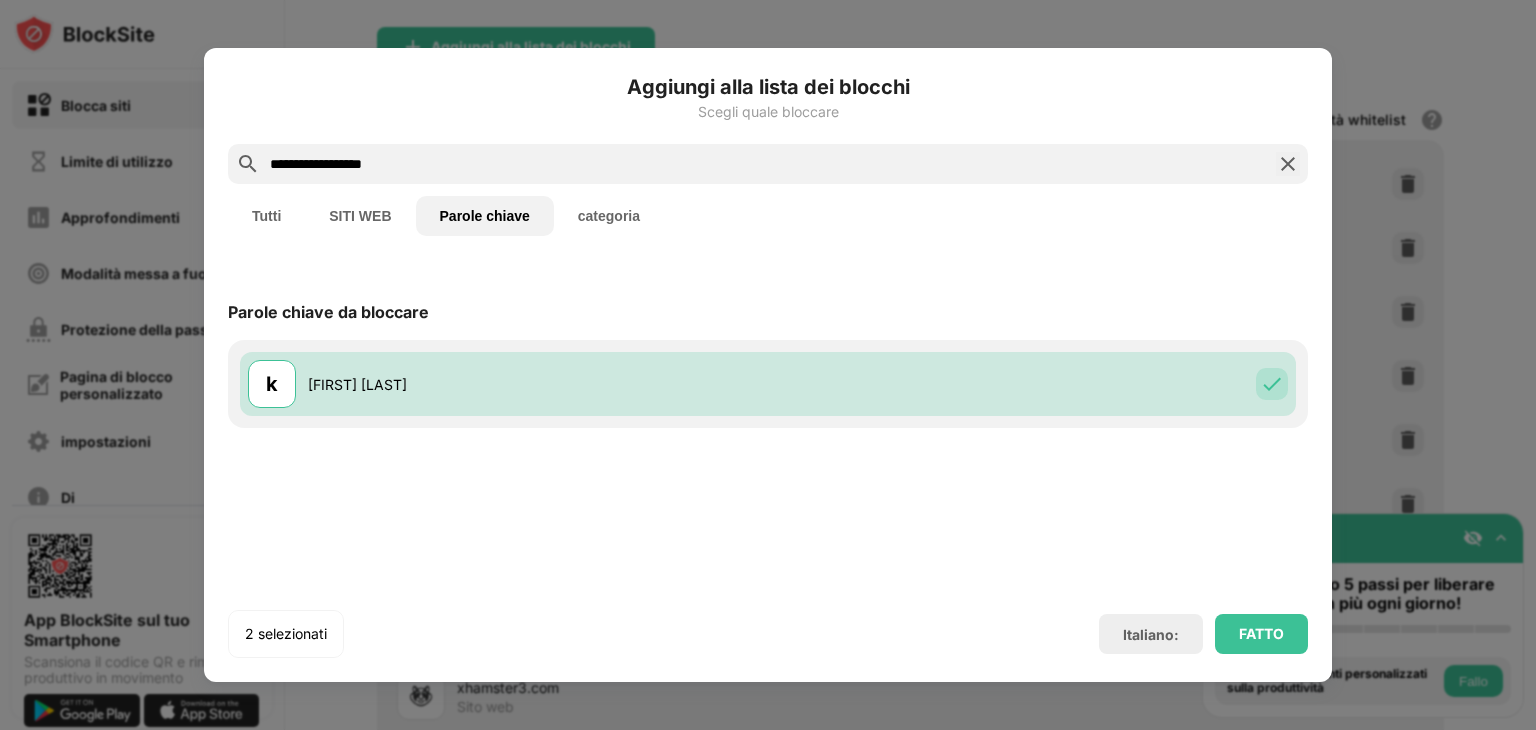 drag, startPoint x: 559, startPoint y: 154, endPoint x: 219, endPoint y: 173, distance: 340.53046 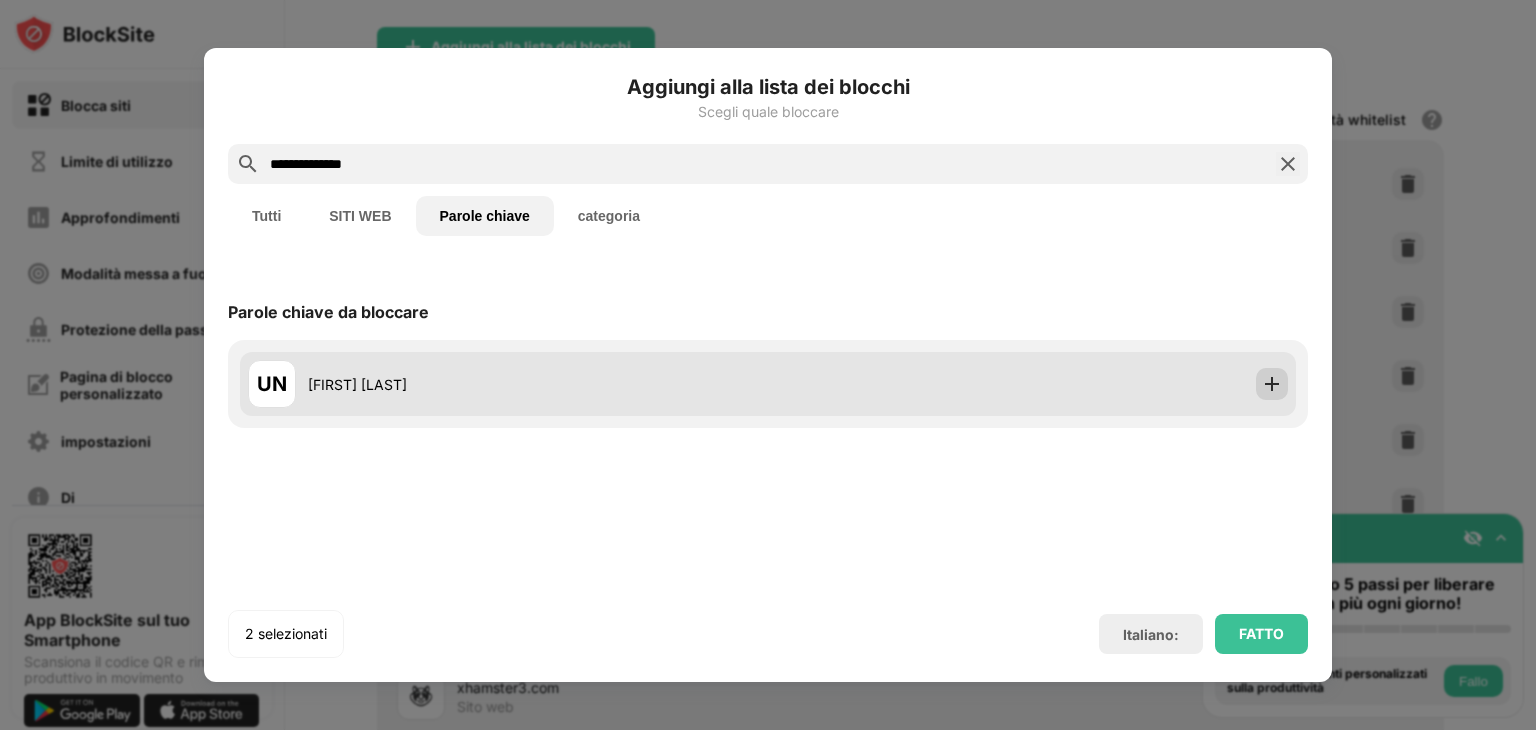 click at bounding box center (1272, 384) 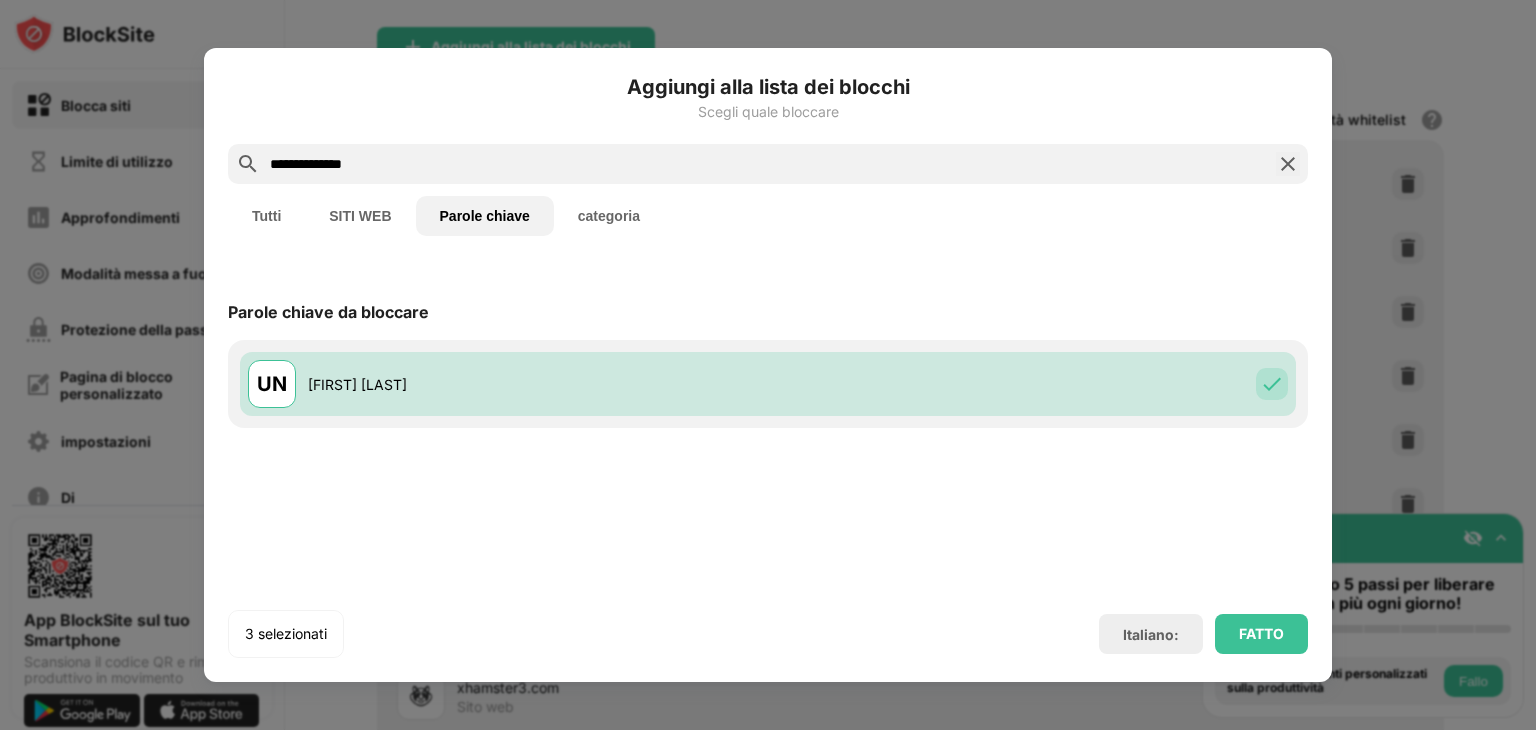 drag, startPoint x: 481, startPoint y: 158, endPoint x: 13, endPoint y: 131, distance: 468.7782 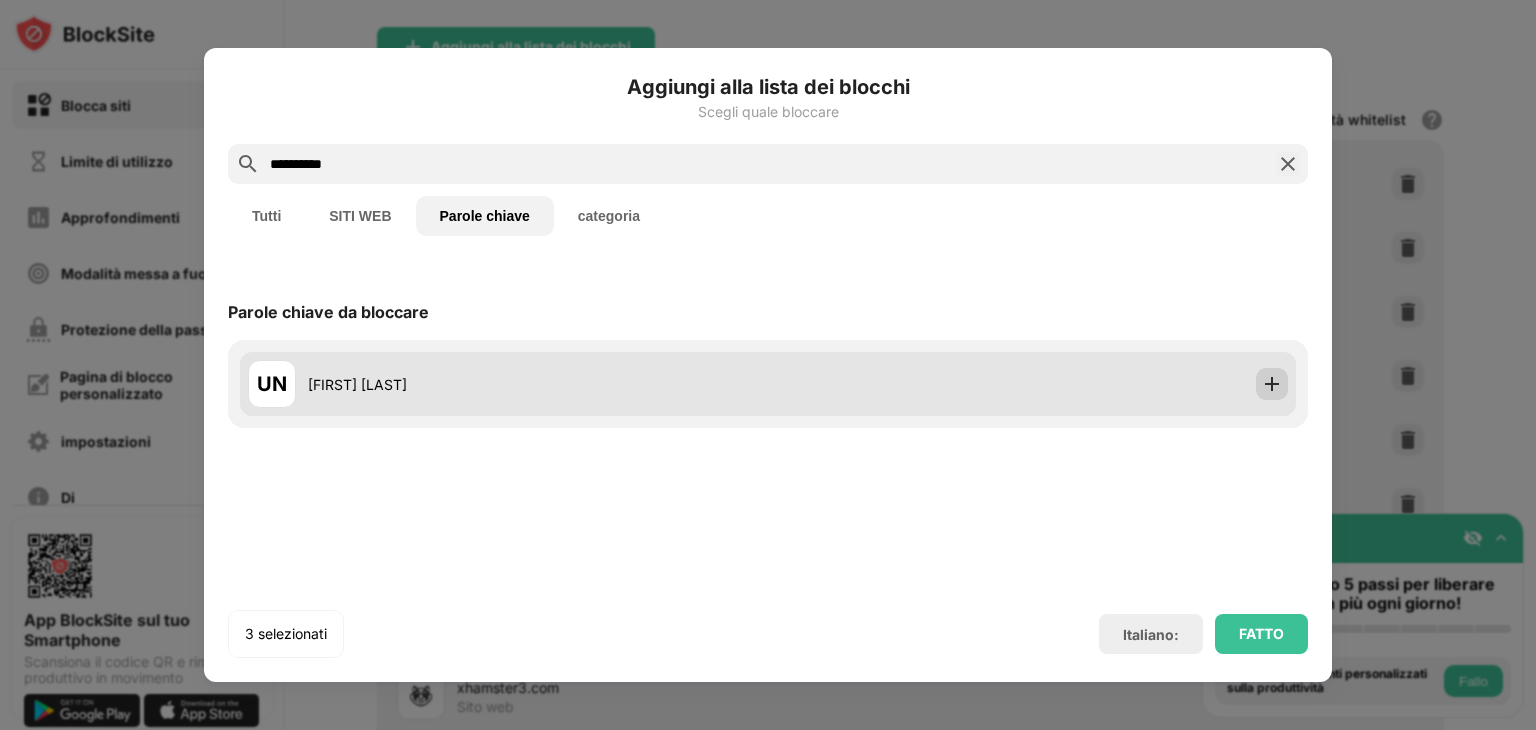 click at bounding box center (1272, 384) 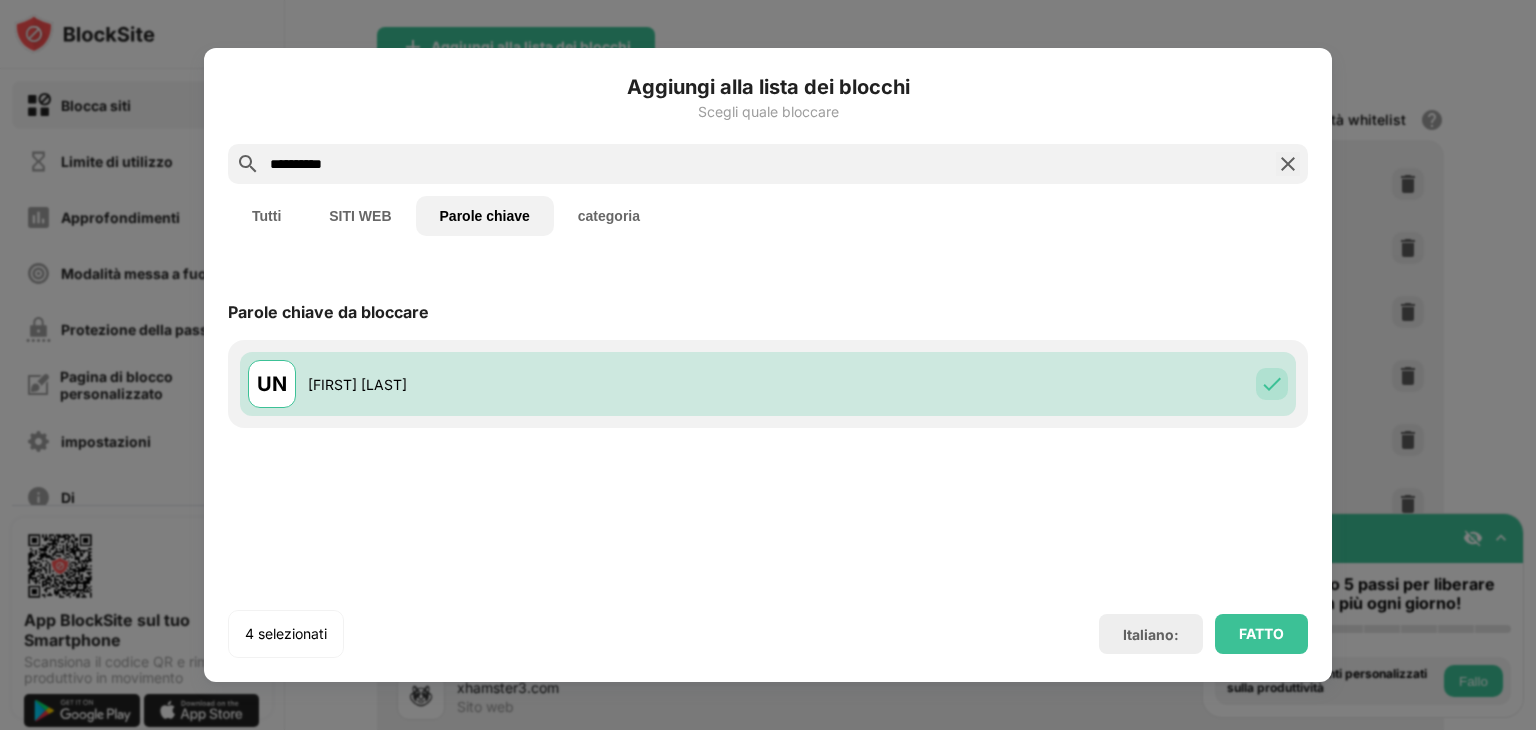 drag, startPoint x: 440, startPoint y: 161, endPoint x: 168, endPoint y: 182, distance: 272.80945 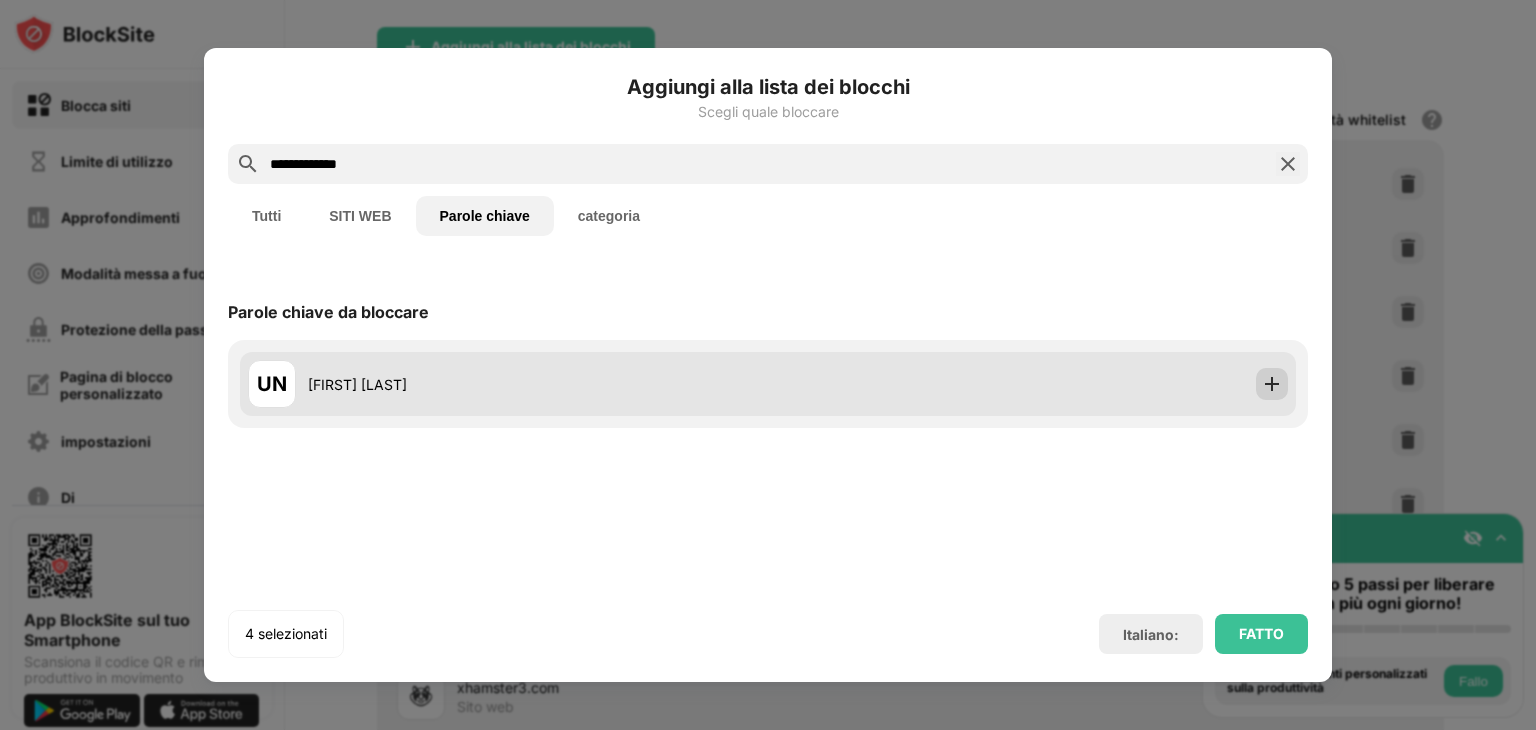 click at bounding box center [1272, 384] 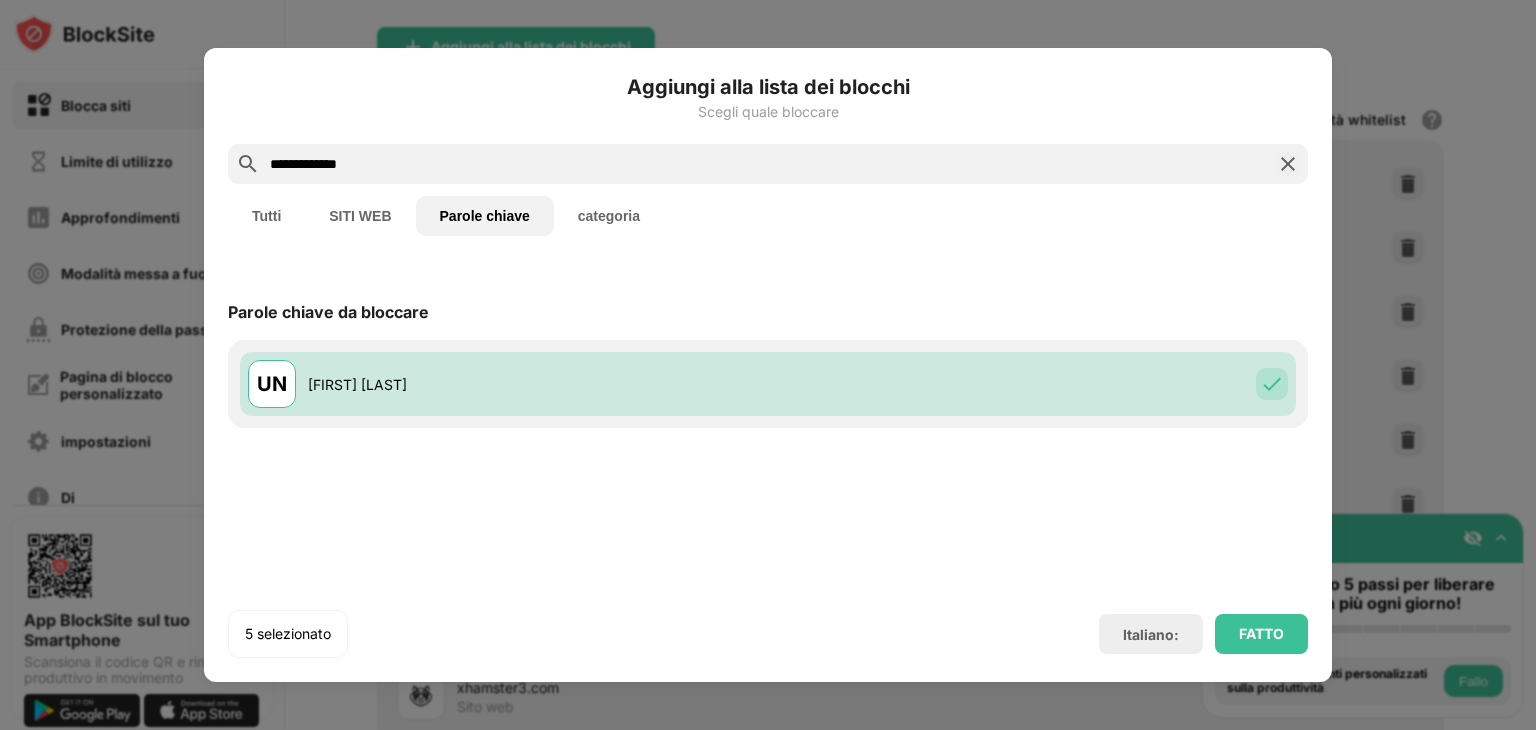 drag, startPoint x: 419, startPoint y: 157, endPoint x: 143, endPoint y: 188, distance: 277.73547 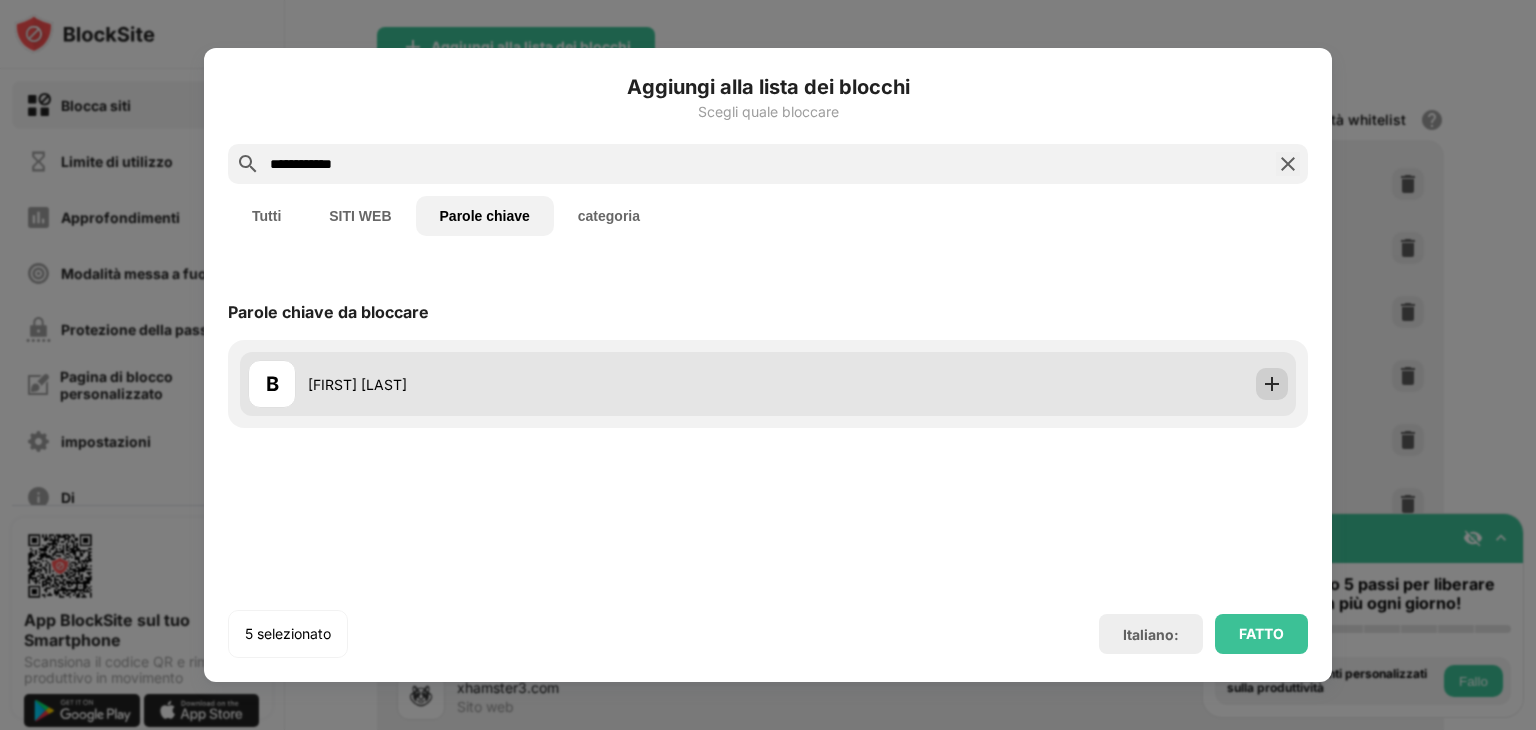 click at bounding box center [1272, 384] 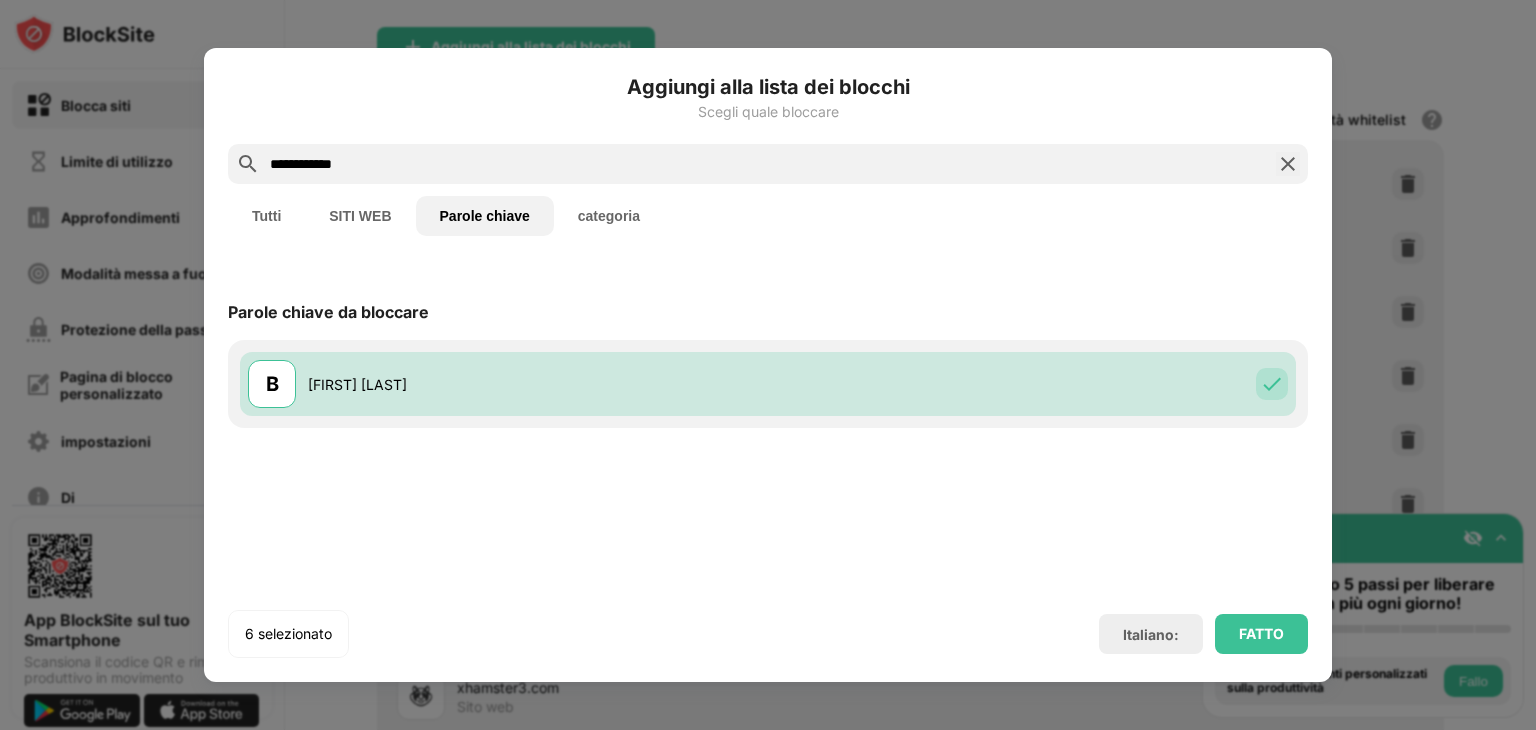 drag, startPoint x: 436, startPoint y: 162, endPoint x: 129, endPoint y: 178, distance: 307.41666 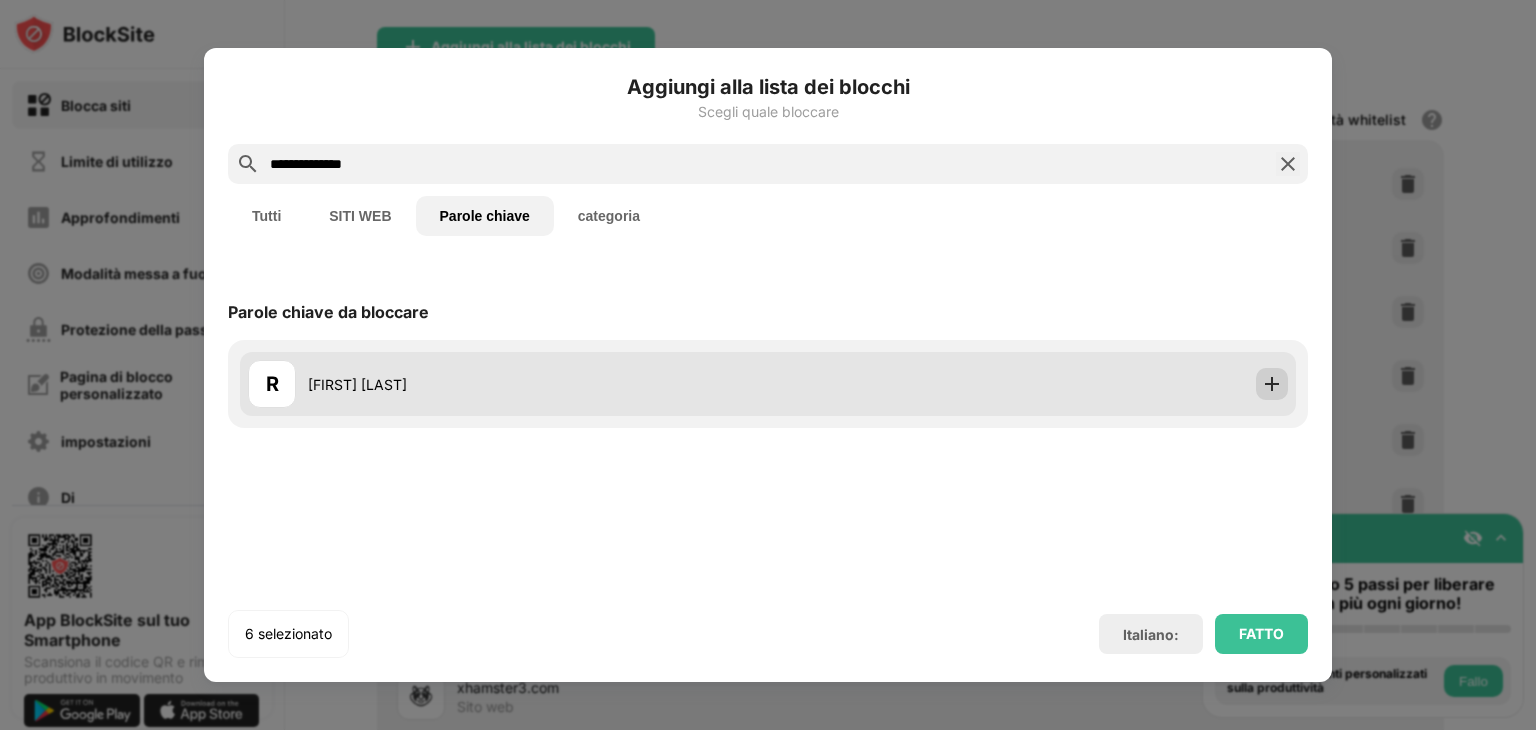click at bounding box center [1272, 384] 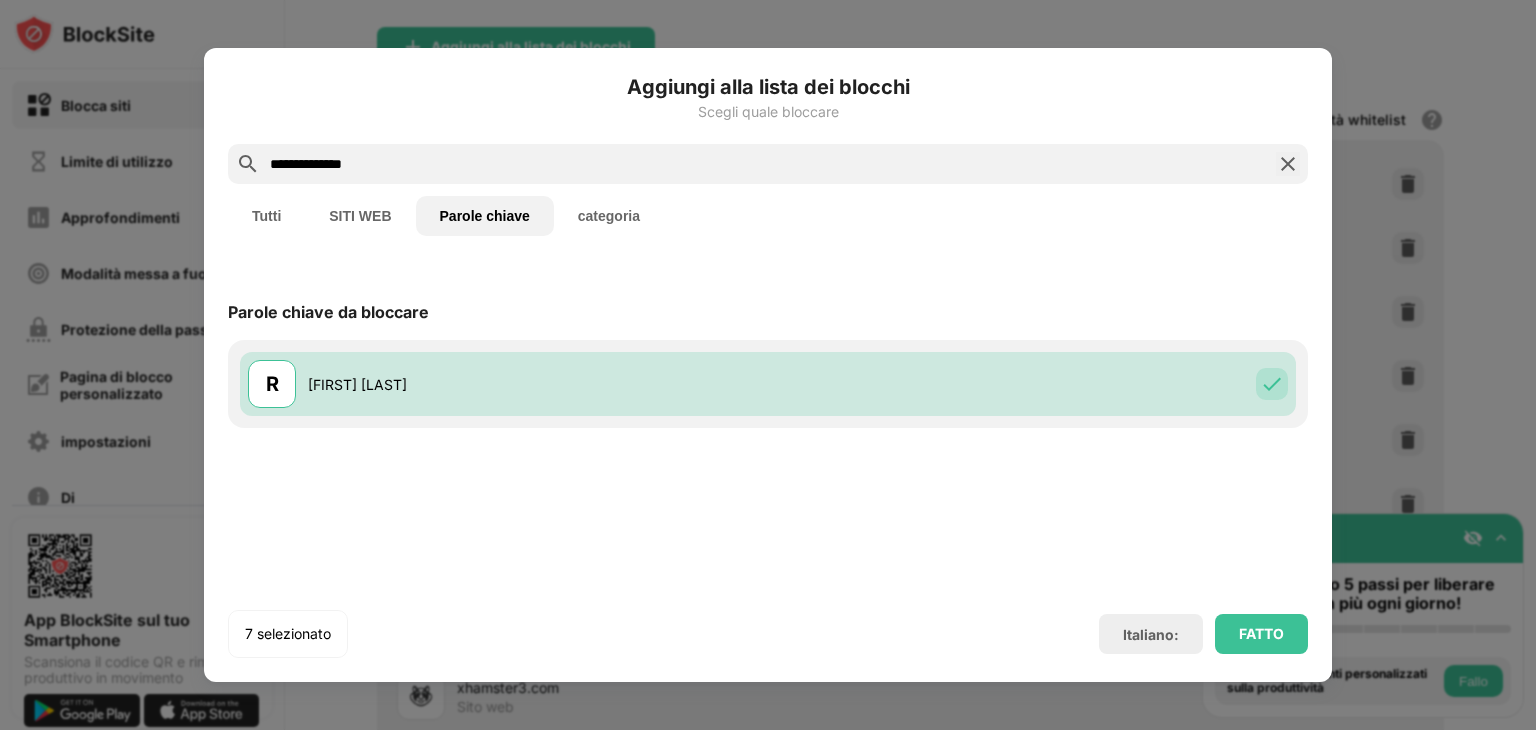 drag, startPoint x: 371, startPoint y: 167, endPoint x: 76, endPoint y: 211, distance: 298.2633 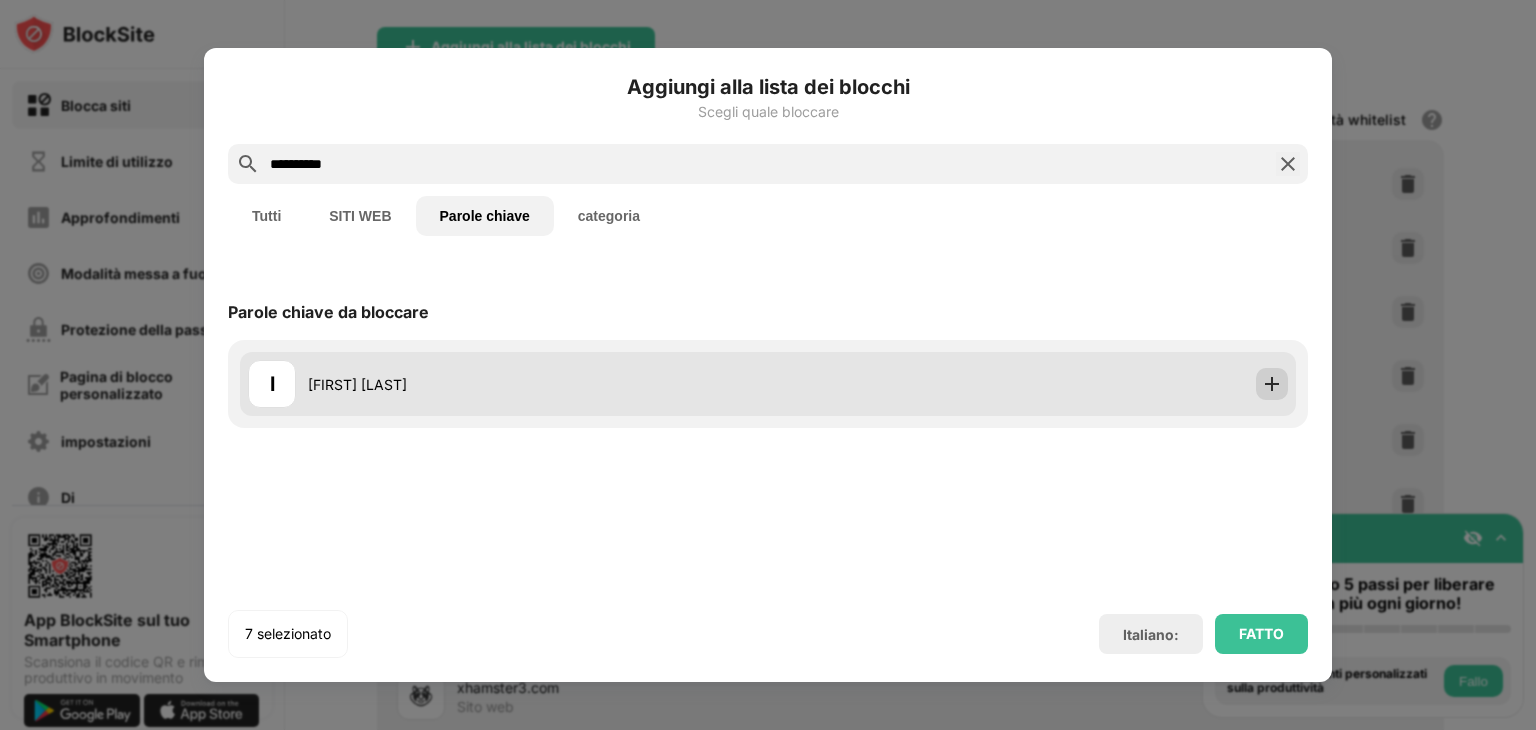 click at bounding box center (1272, 384) 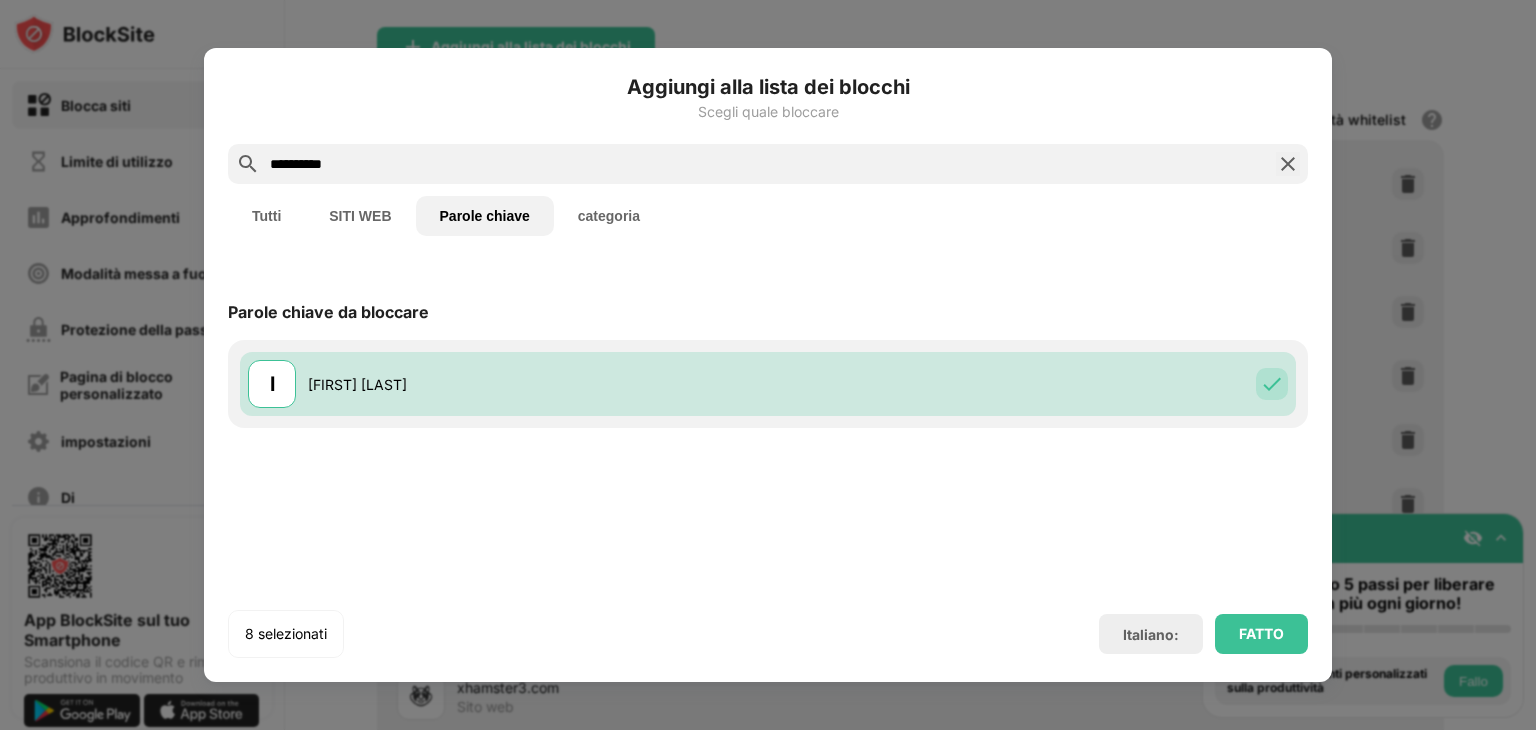 drag, startPoint x: 365, startPoint y: 168, endPoint x: 160, endPoint y: 197, distance: 207.04106 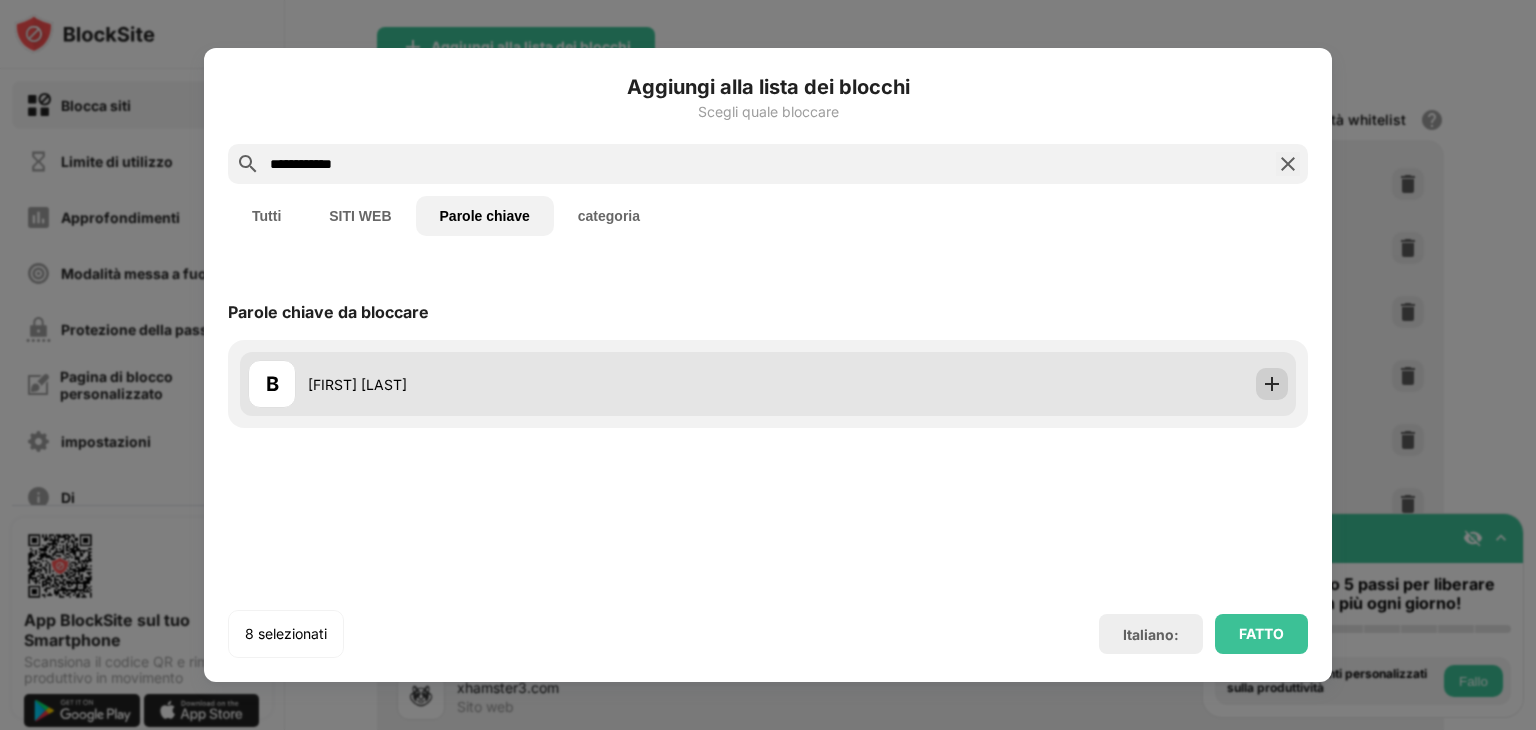 click at bounding box center [1272, 384] 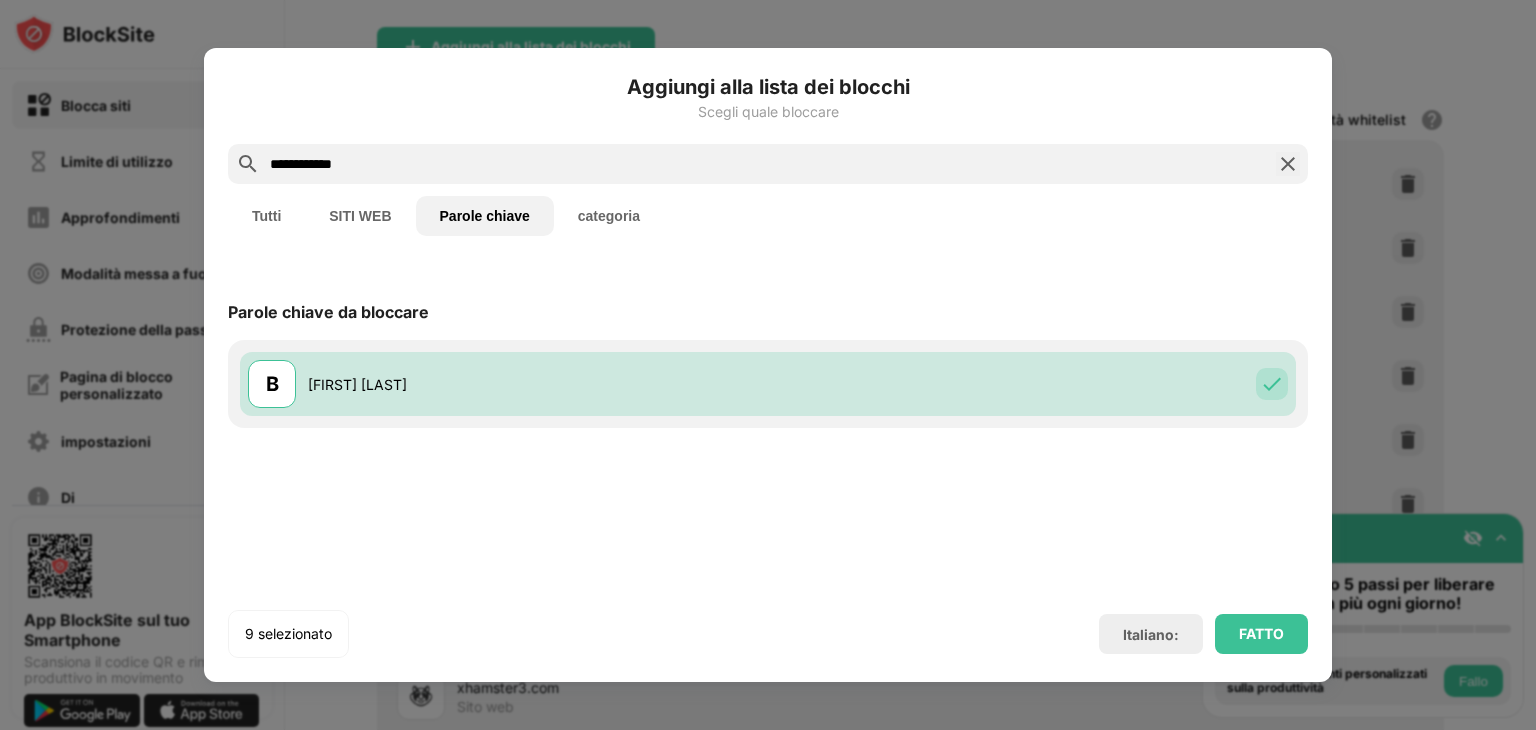 drag, startPoint x: 379, startPoint y: 165, endPoint x: 108, endPoint y: 185, distance: 271.737 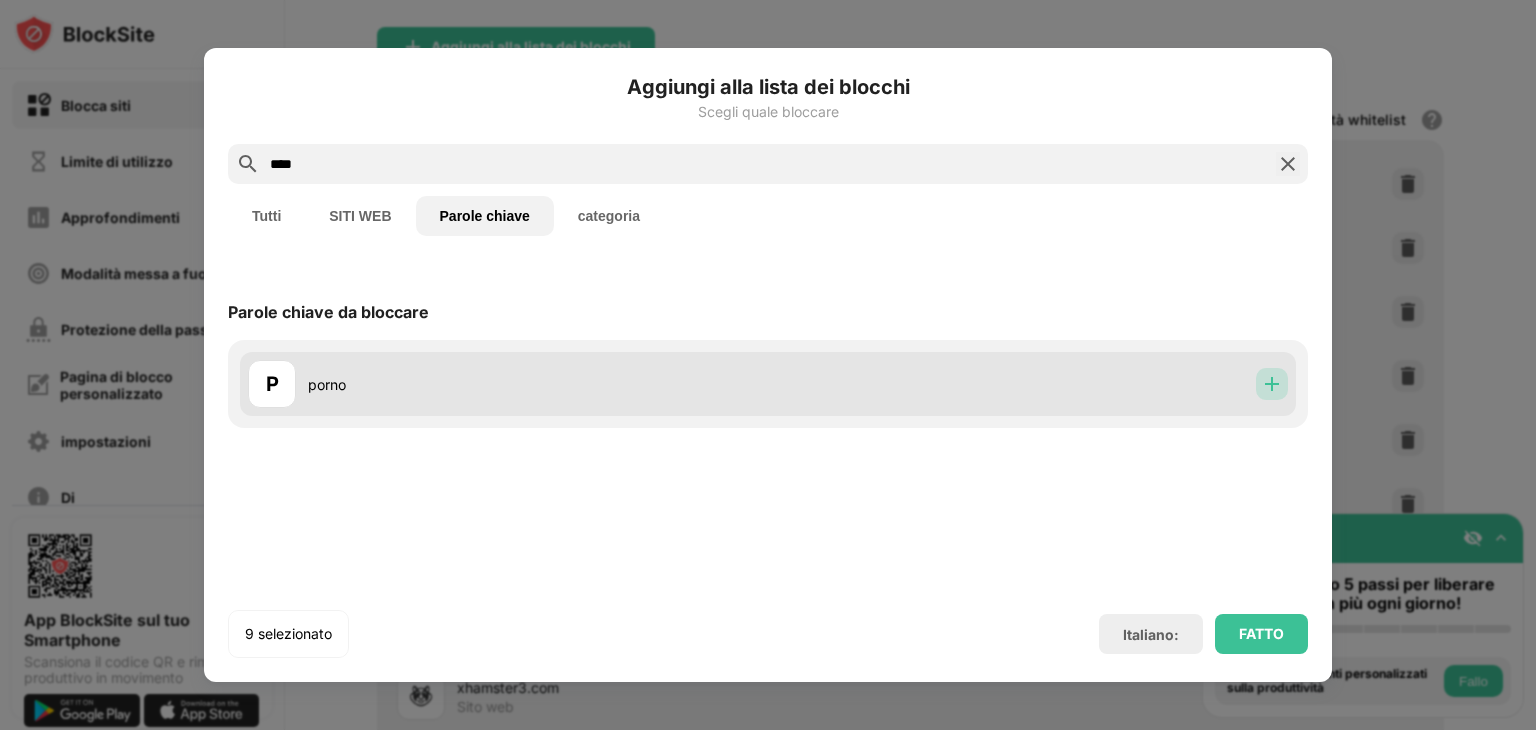 click at bounding box center [1272, 384] 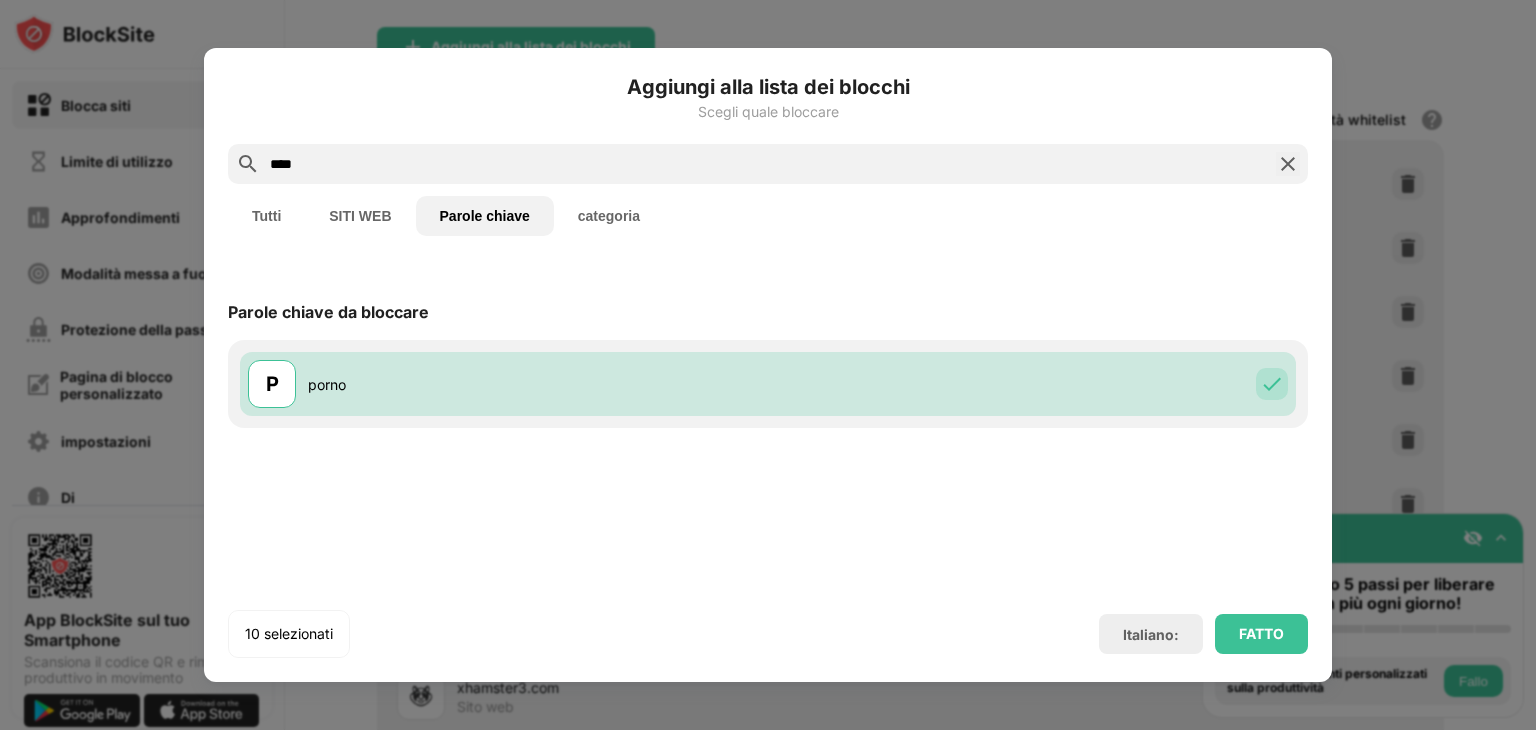 drag, startPoint x: 327, startPoint y: 155, endPoint x: 118, endPoint y: 197, distance: 213.17833 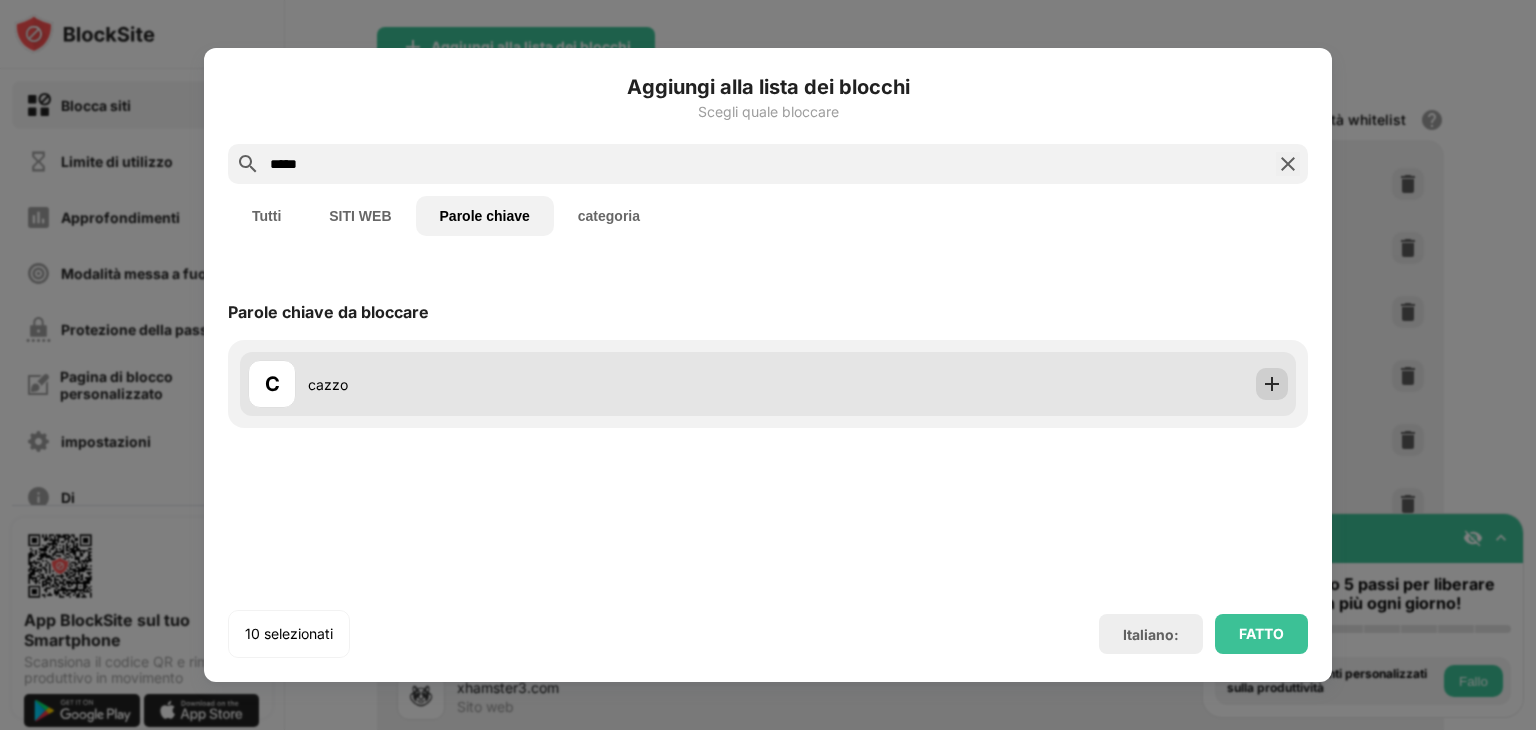 click at bounding box center [1272, 384] 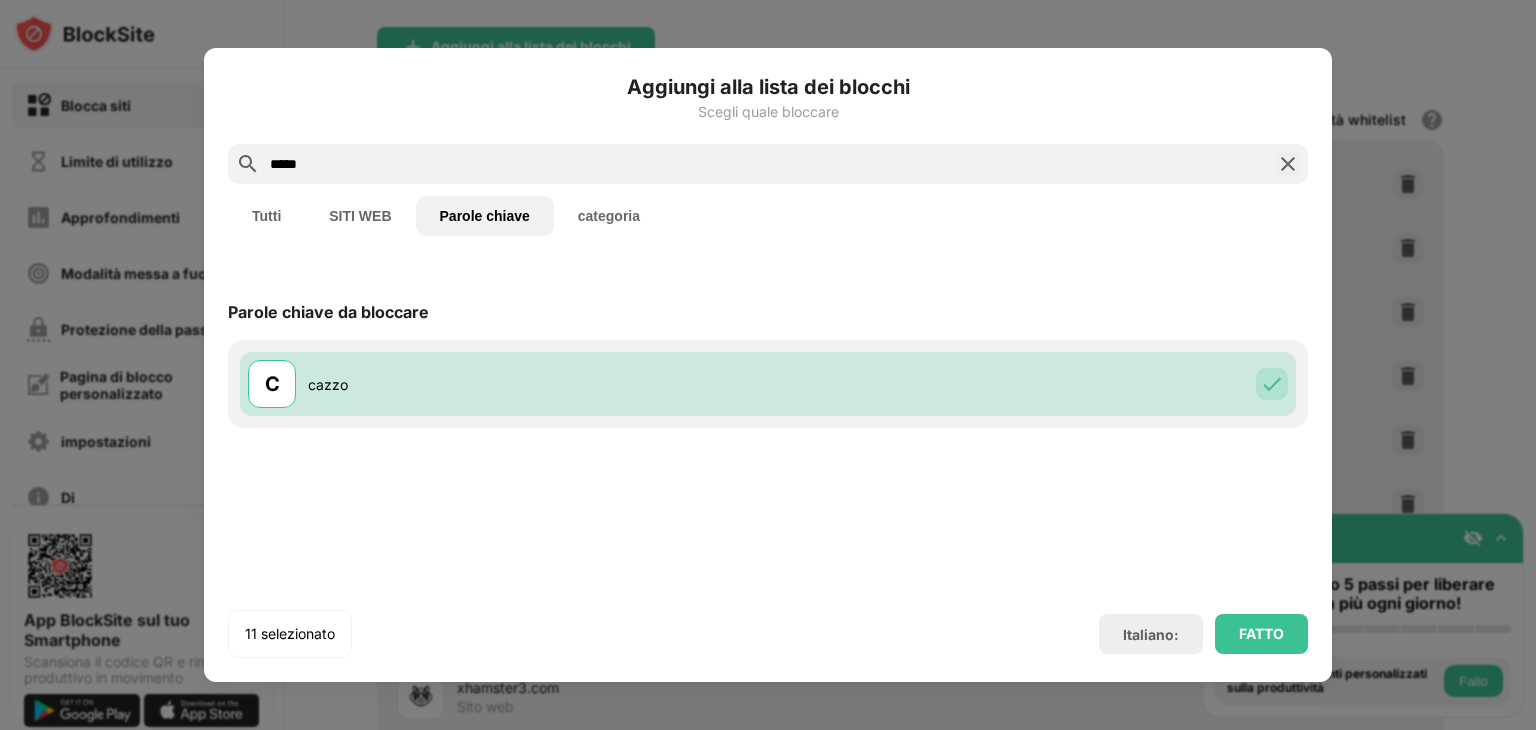 drag, startPoint x: 312, startPoint y: 154, endPoint x: 213, endPoint y: 181, distance: 102.61579 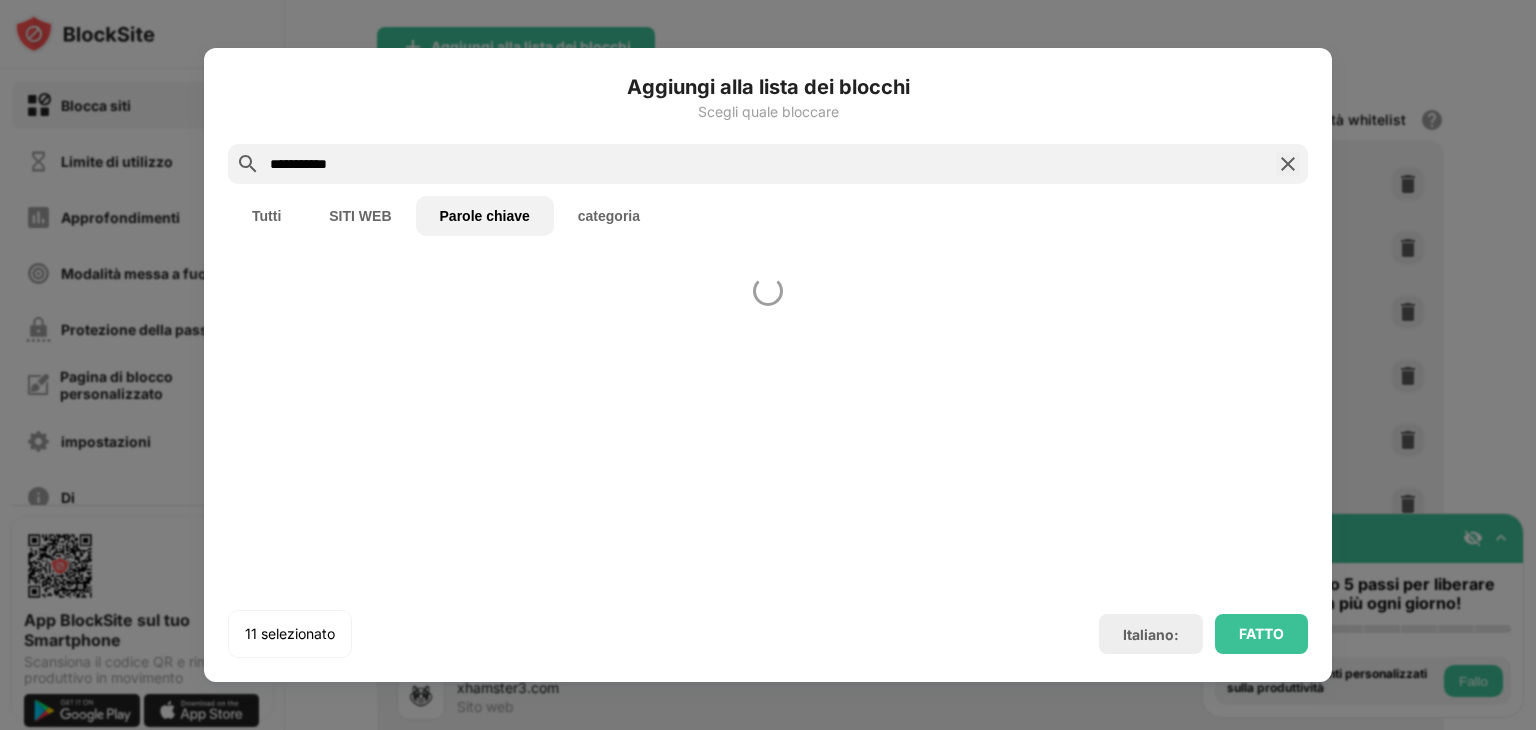 type on "**********" 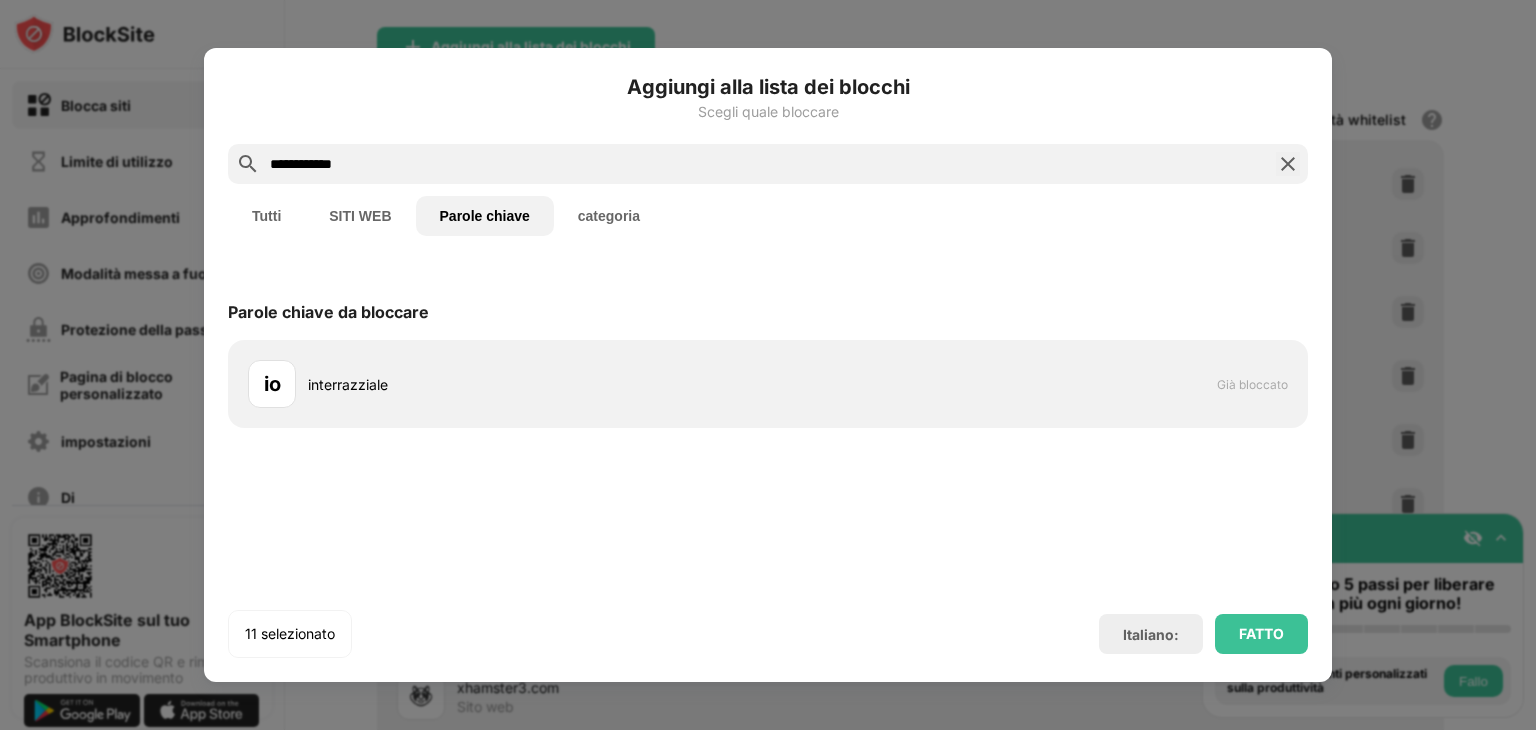 drag, startPoint x: 351, startPoint y: 157, endPoint x: 133, endPoint y: 189, distance: 220.3361 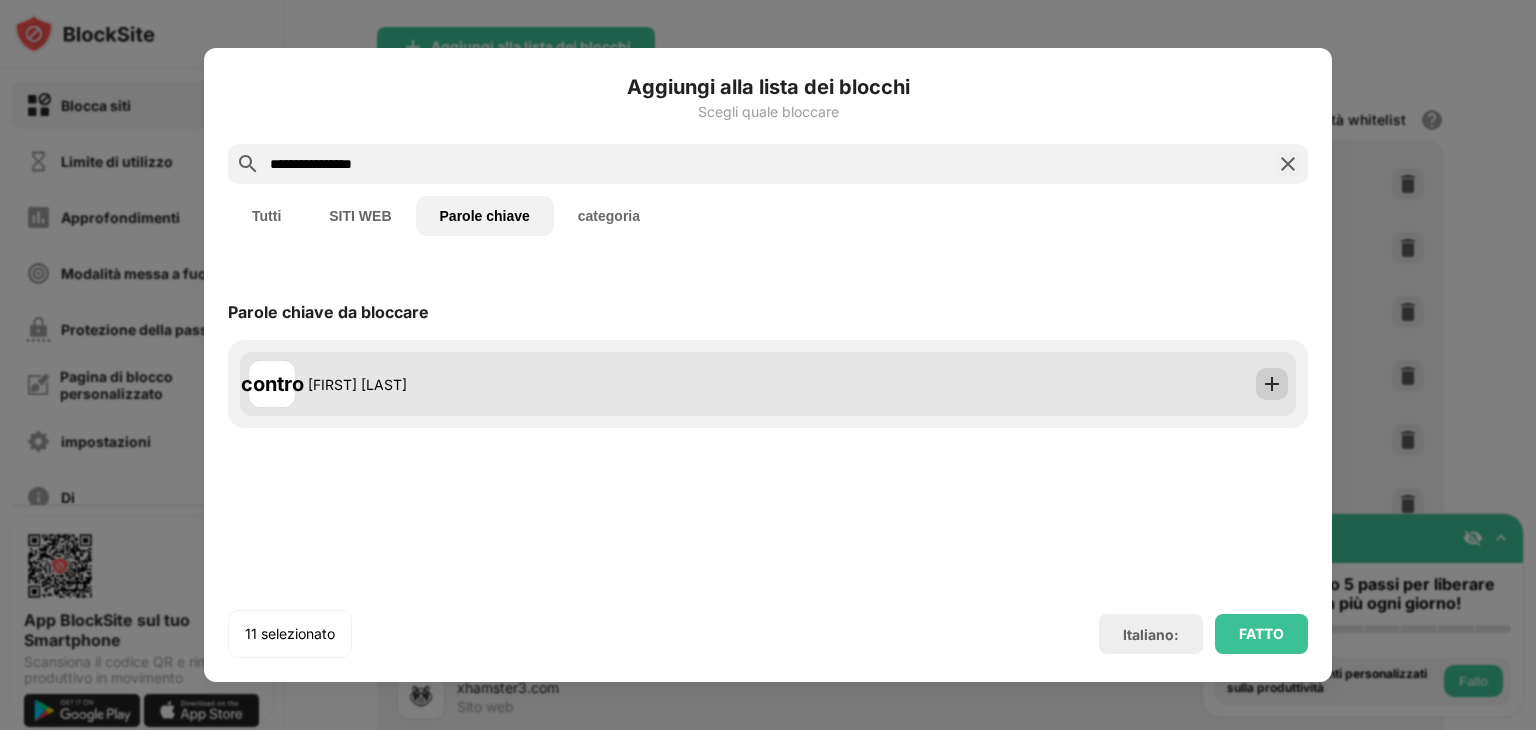 click at bounding box center [1272, 384] 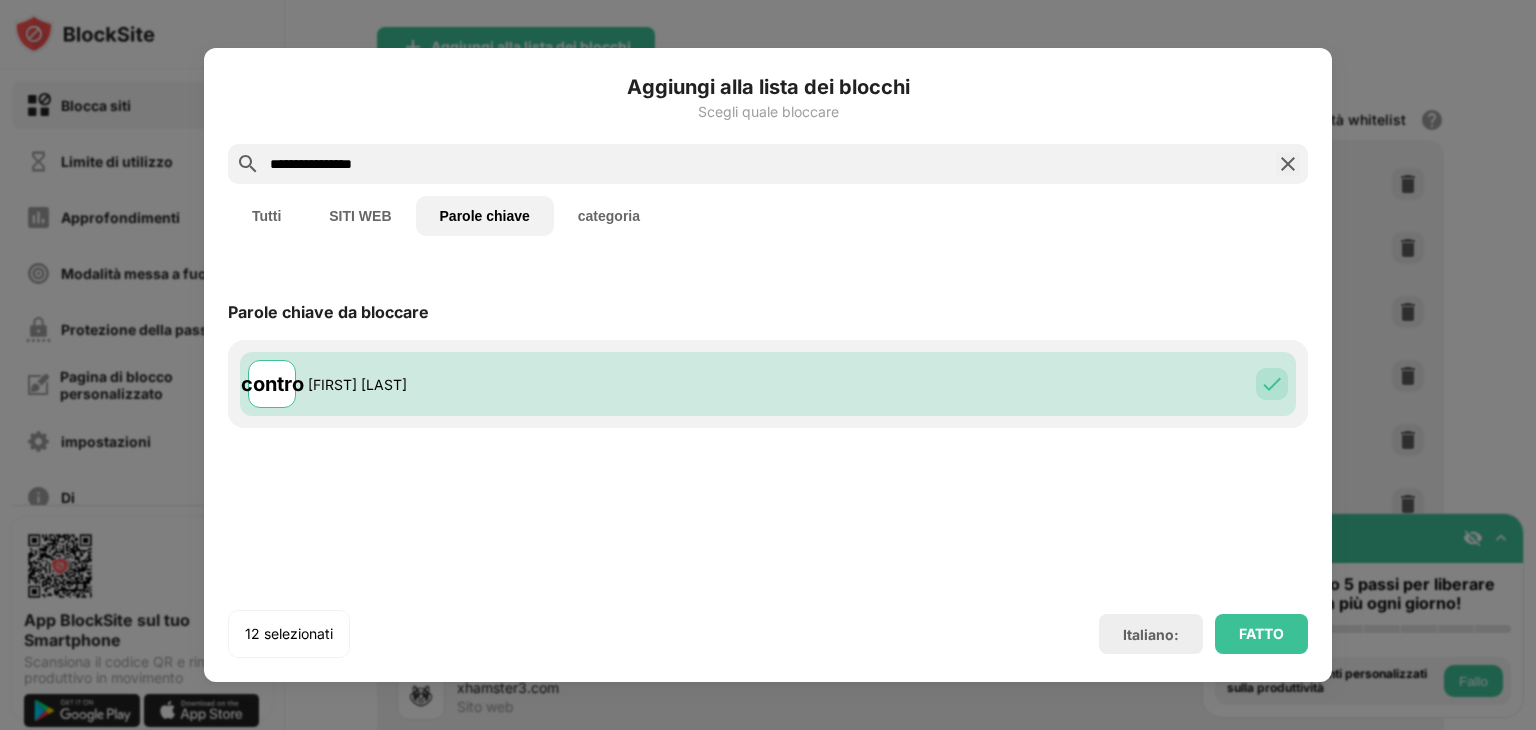 drag, startPoint x: 422, startPoint y: 169, endPoint x: 166, endPoint y: 201, distance: 257.99225 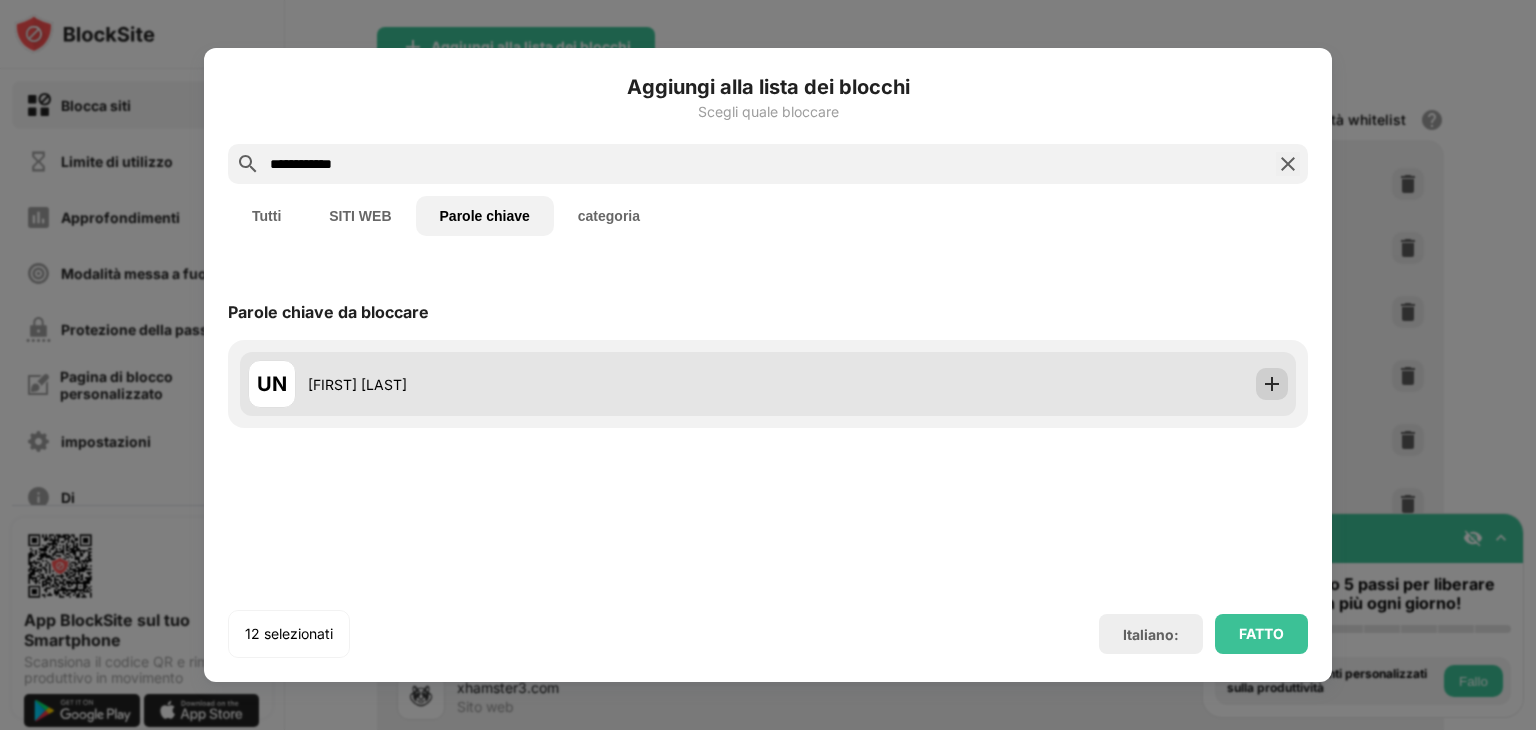 type on "**********" 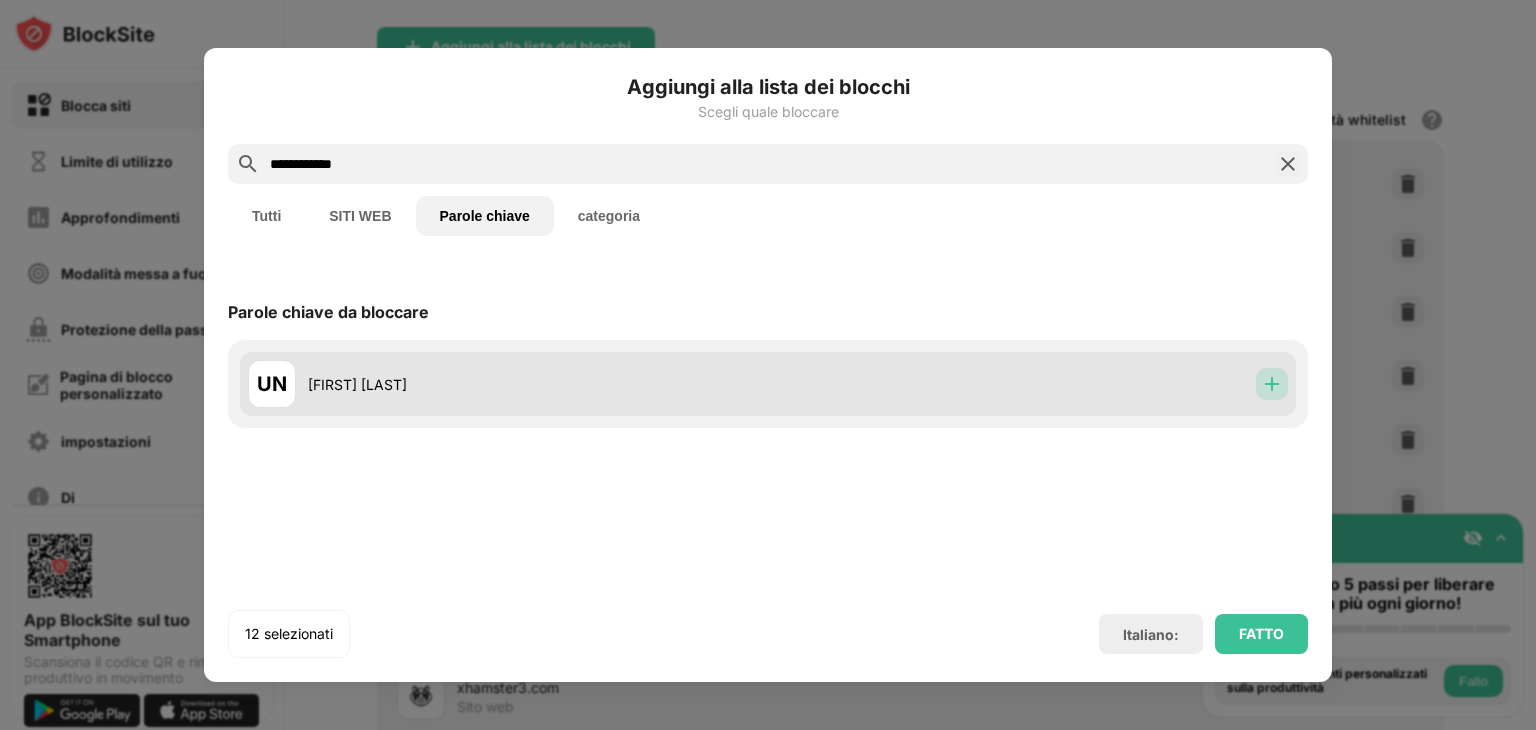 click at bounding box center (1272, 384) 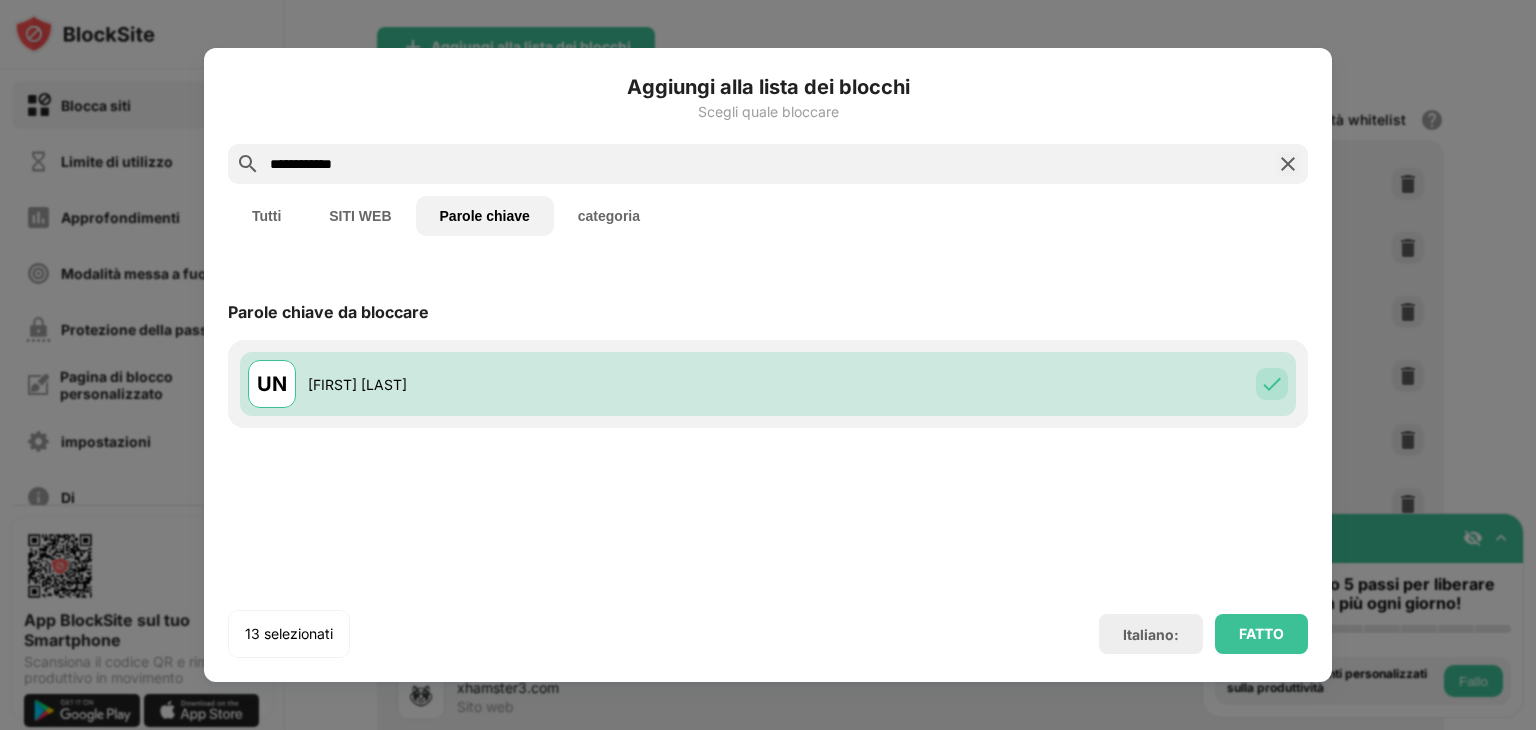 drag, startPoint x: 371, startPoint y: 157, endPoint x: 248, endPoint y: 170, distance: 123.68508 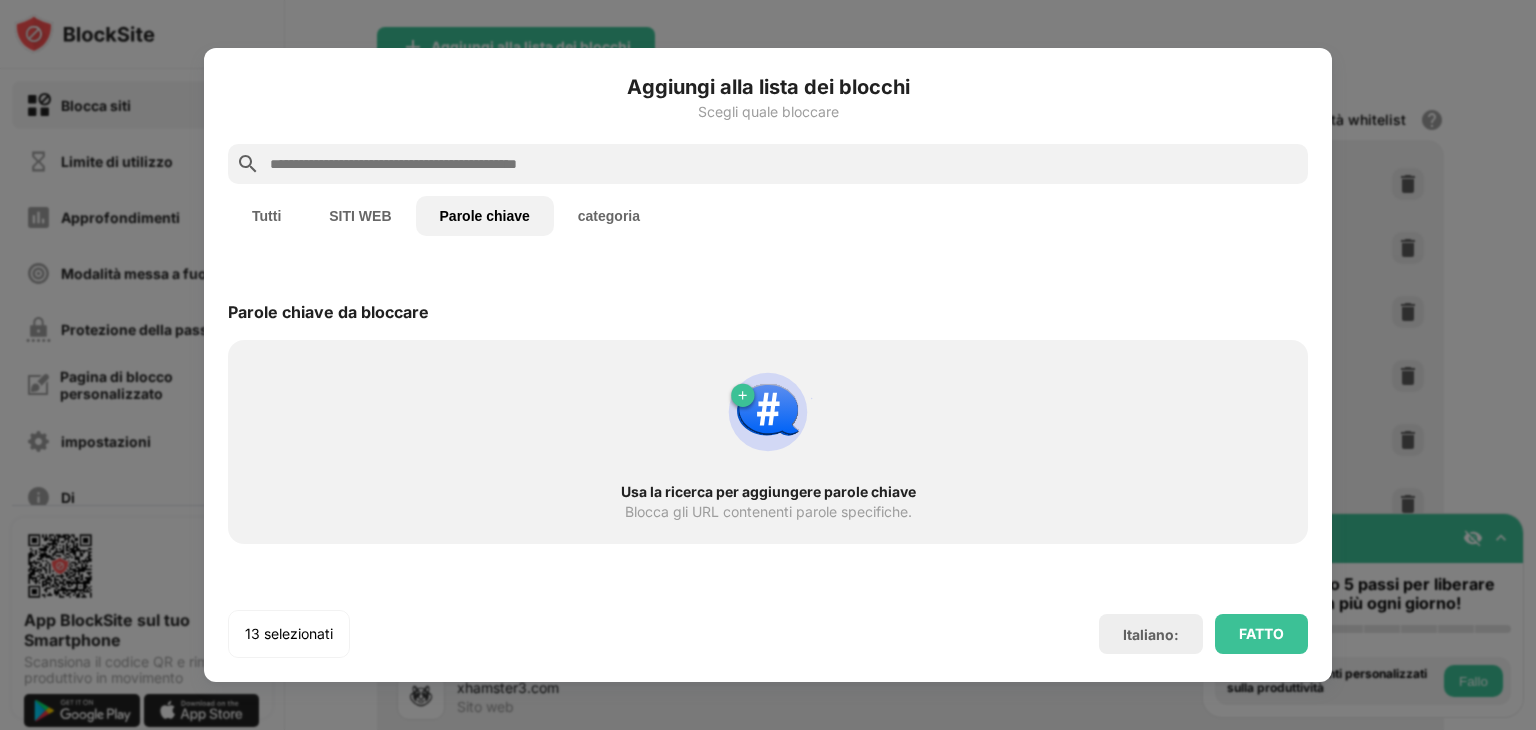 click on "SITI WEB" at bounding box center (360, 216) 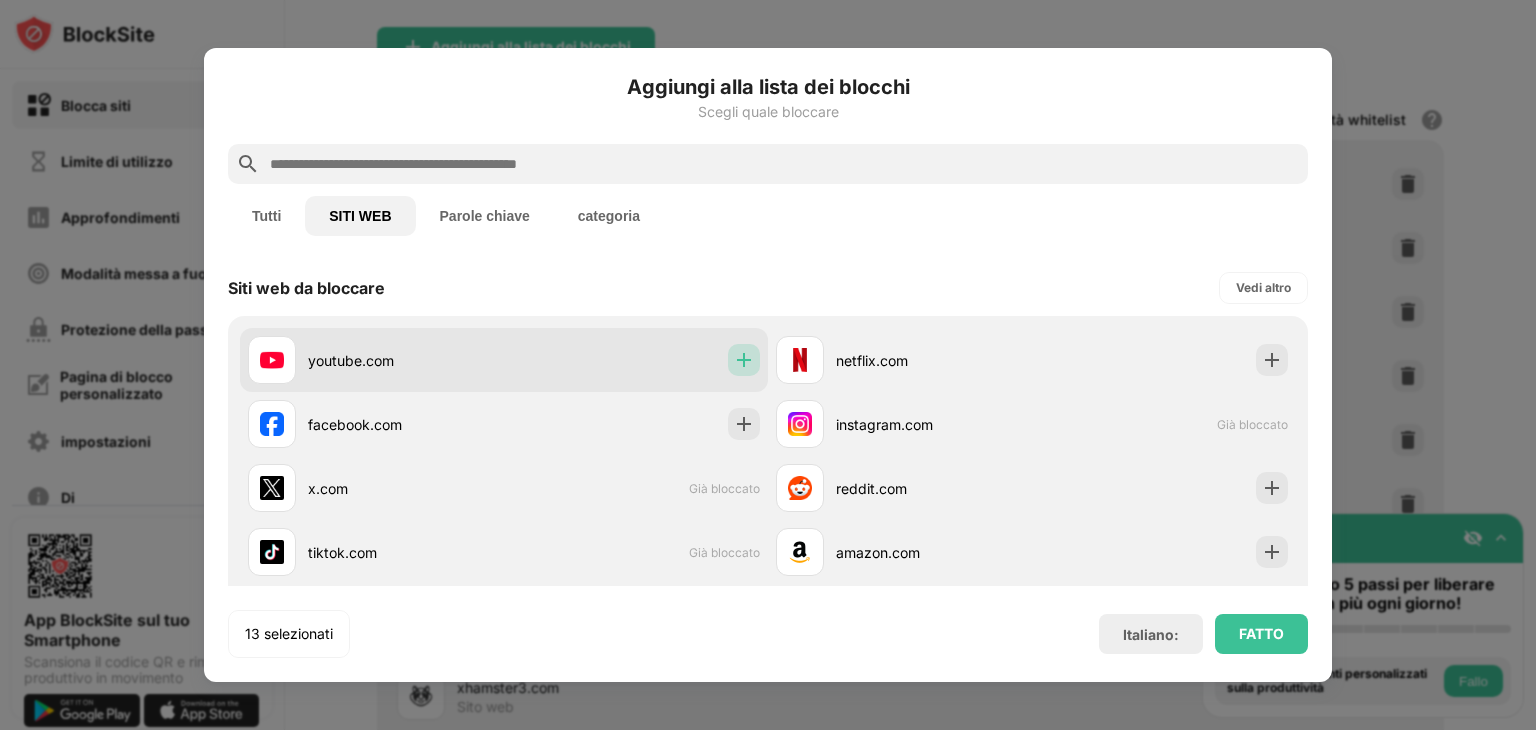 click at bounding box center [744, 360] 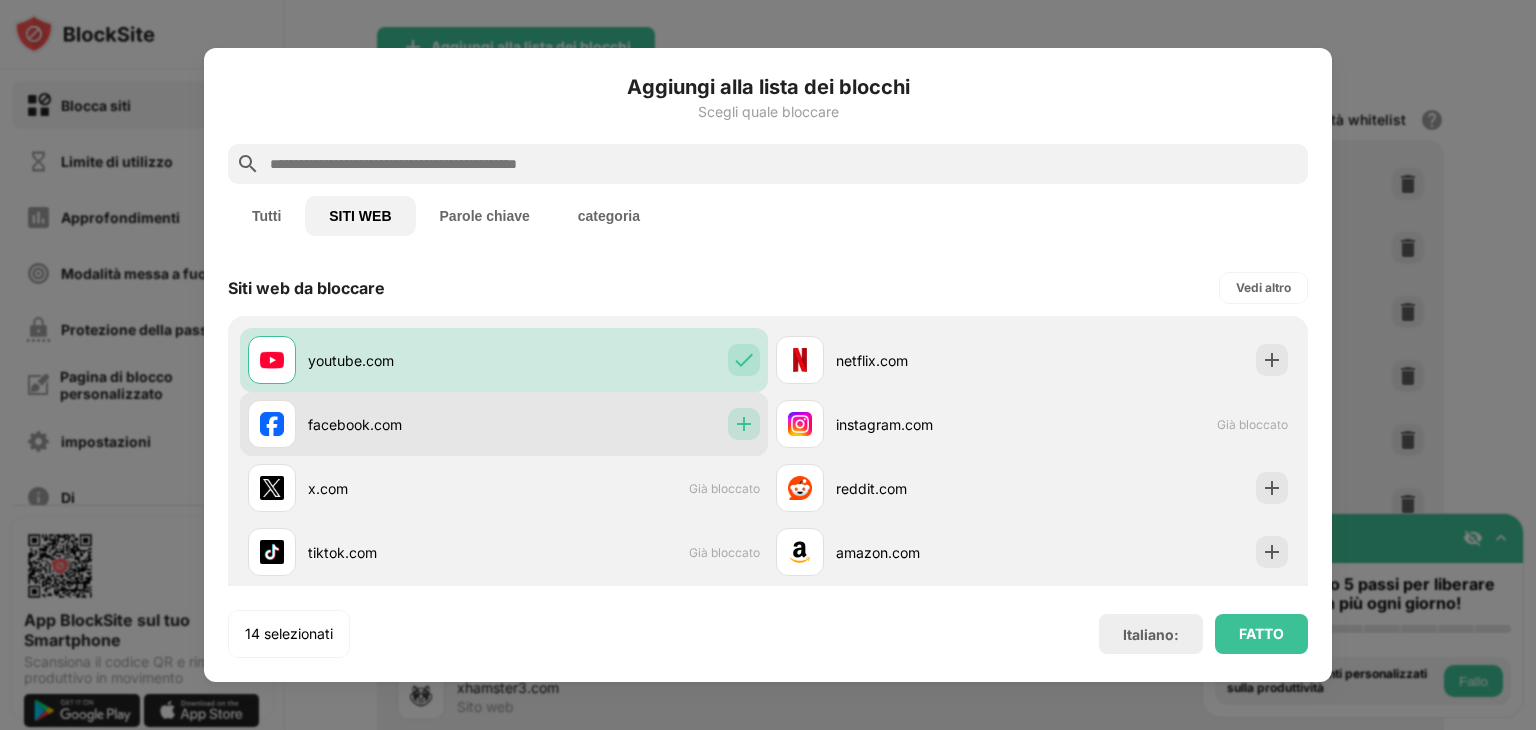 click at bounding box center [744, 424] 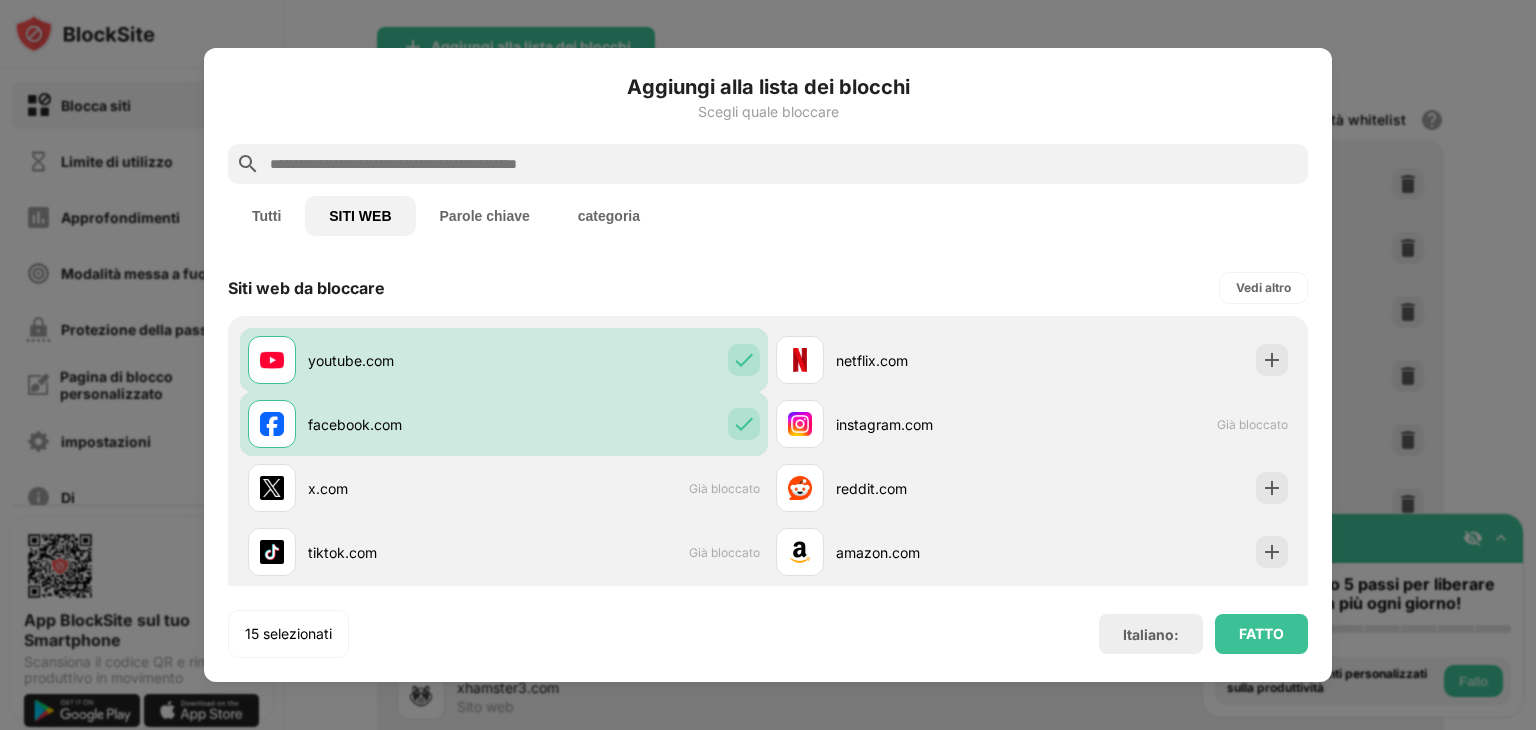 click at bounding box center [784, 164] 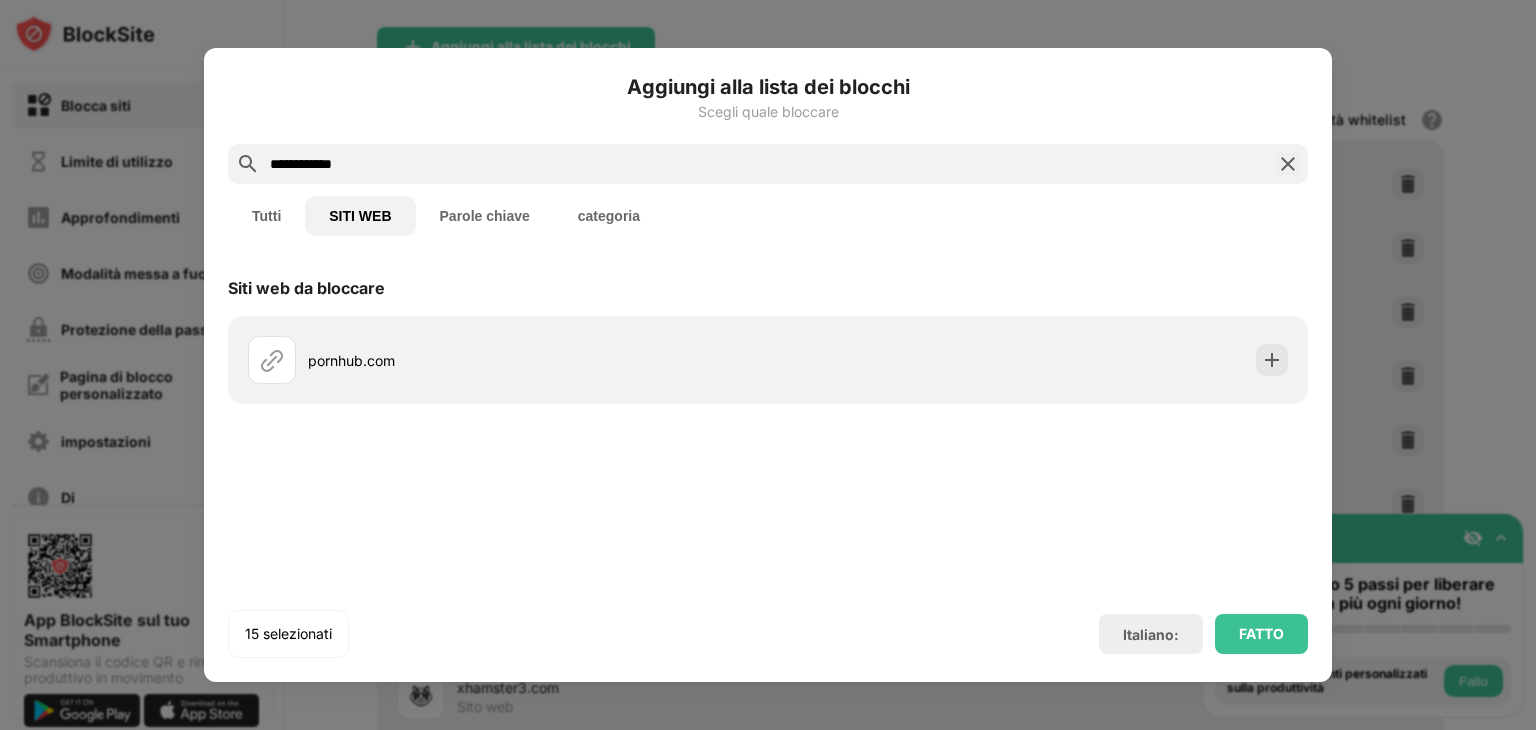 click on "**********" at bounding box center [768, 164] 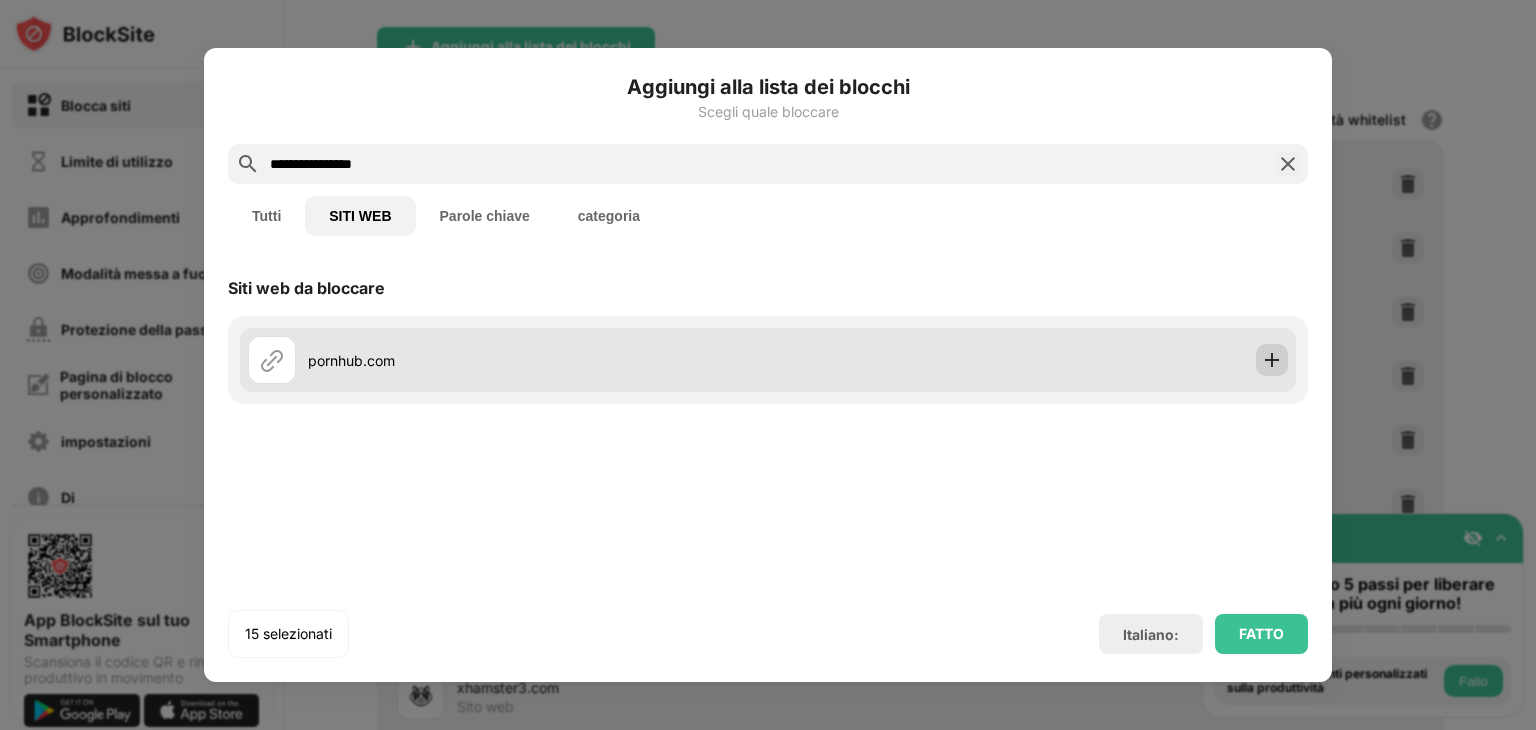 type on "**********" 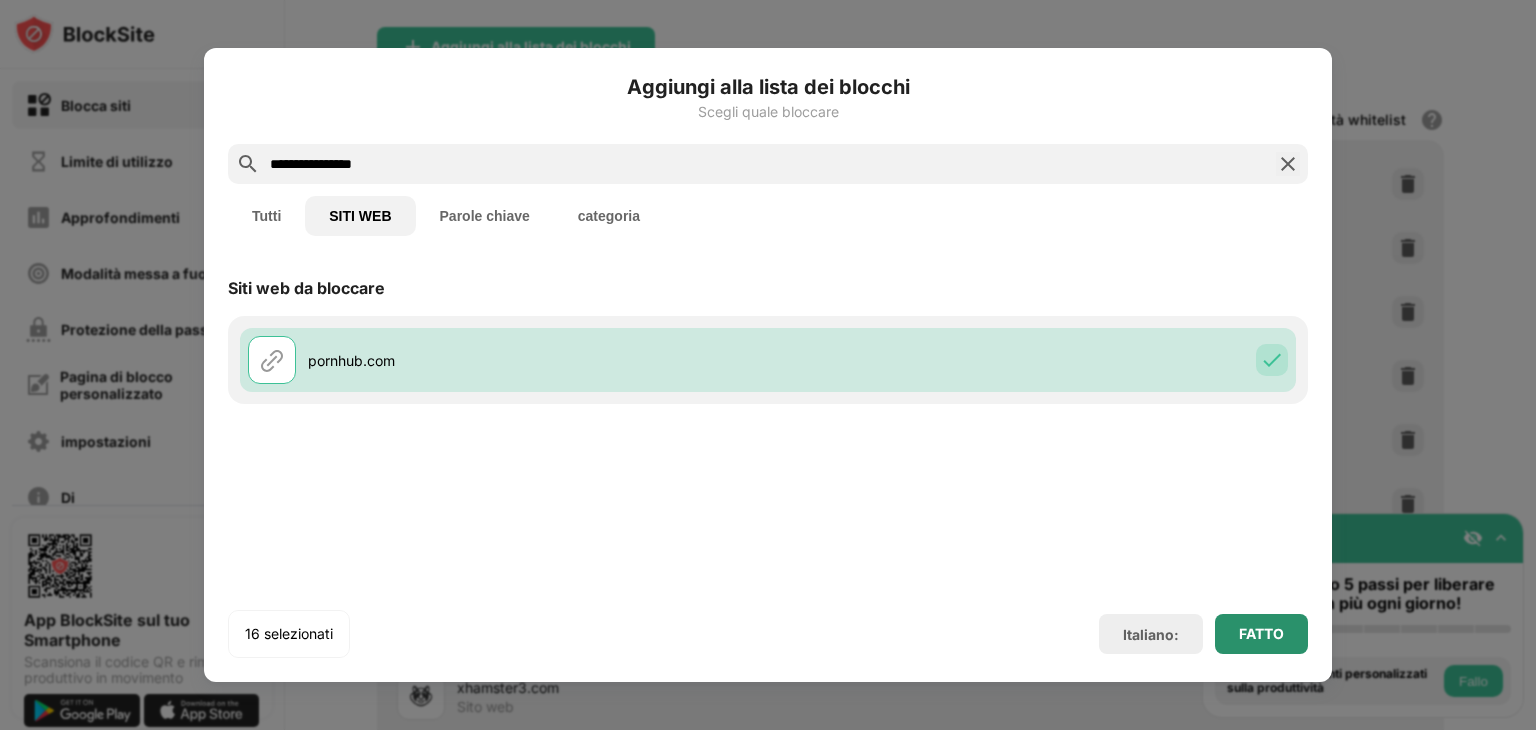 click on "FATTO" at bounding box center [1261, 633] 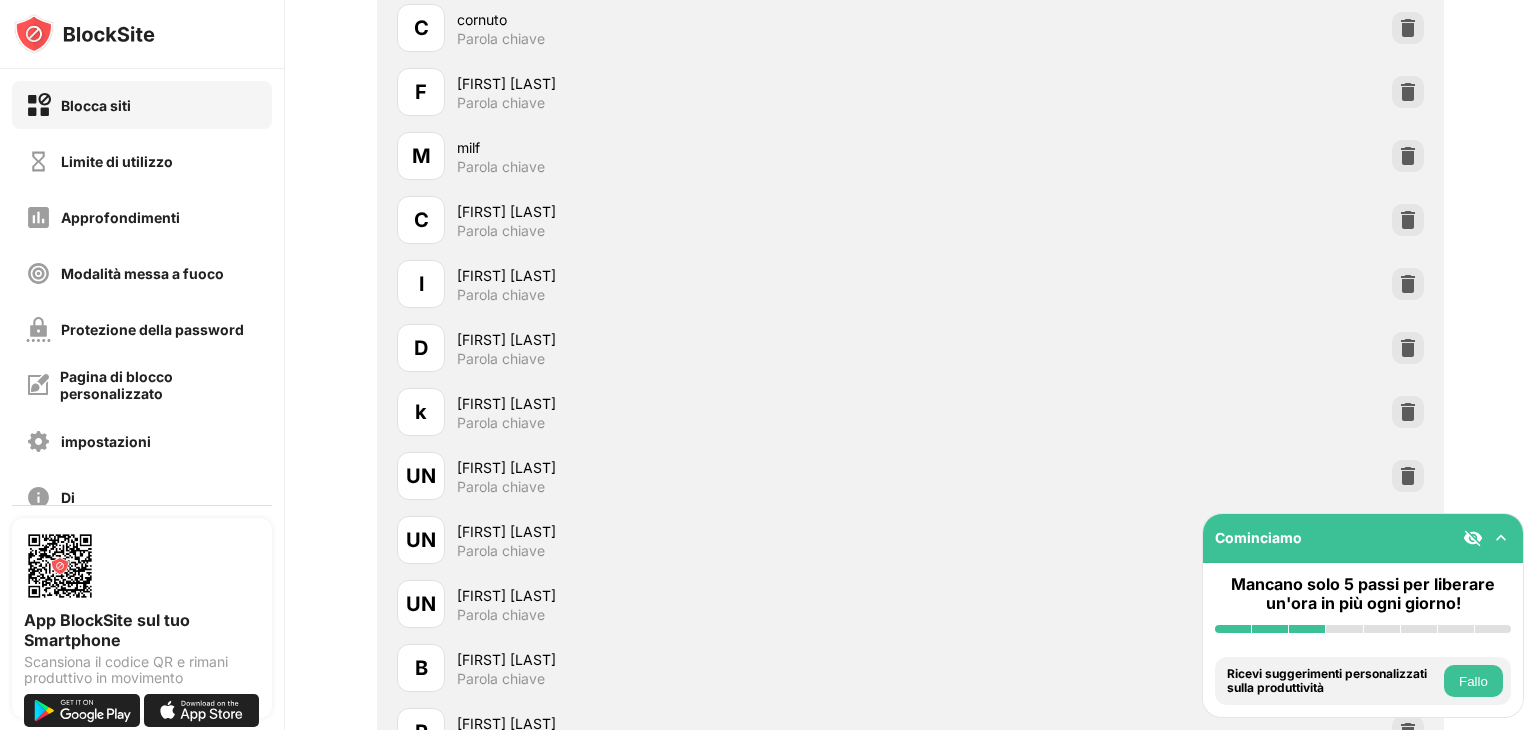 scroll, scrollTop: 8199, scrollLeft: 0, axis: vertical 